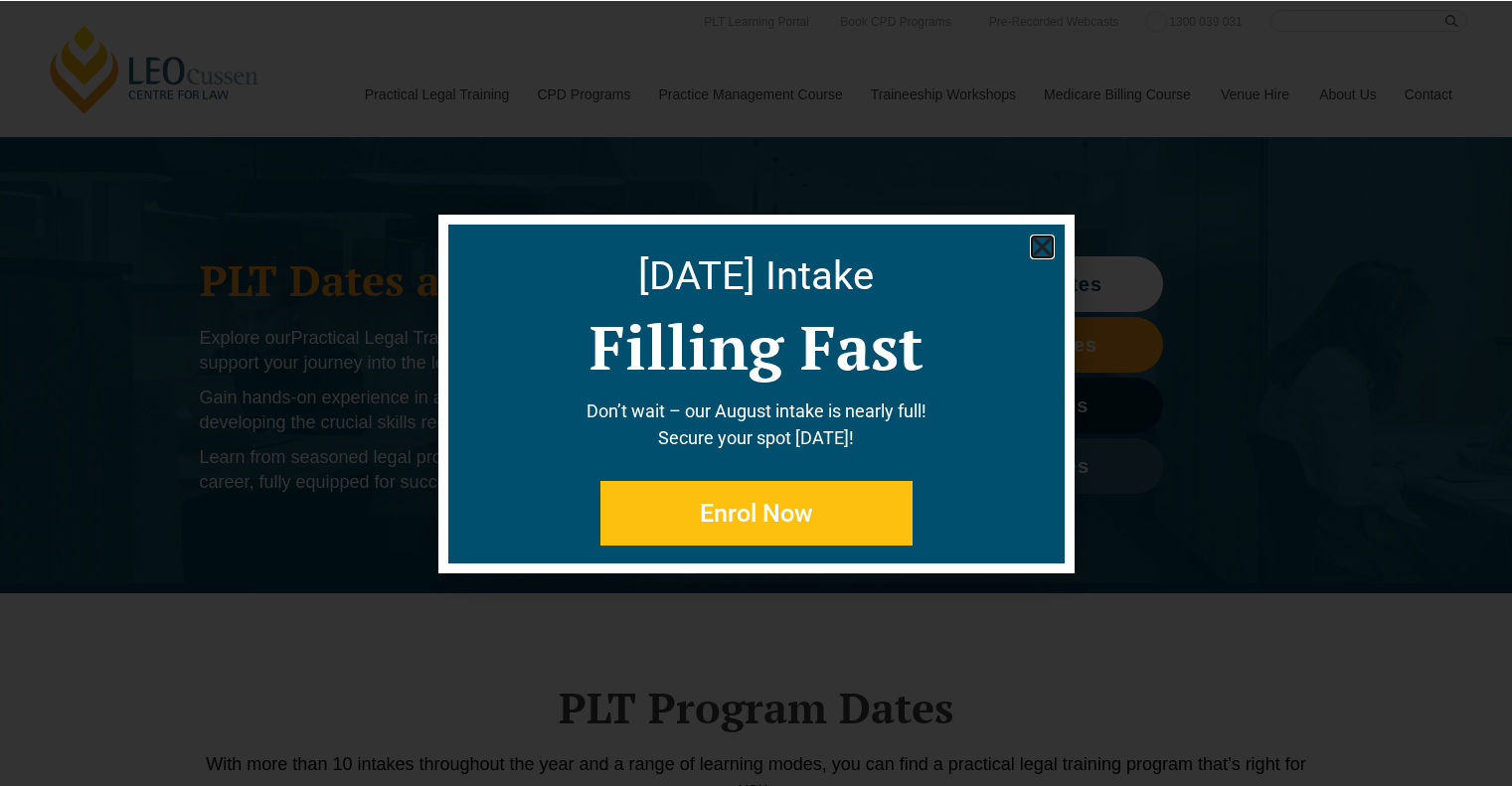 scroll, scrollTop: 0, scrollLeft: 0, axis: both 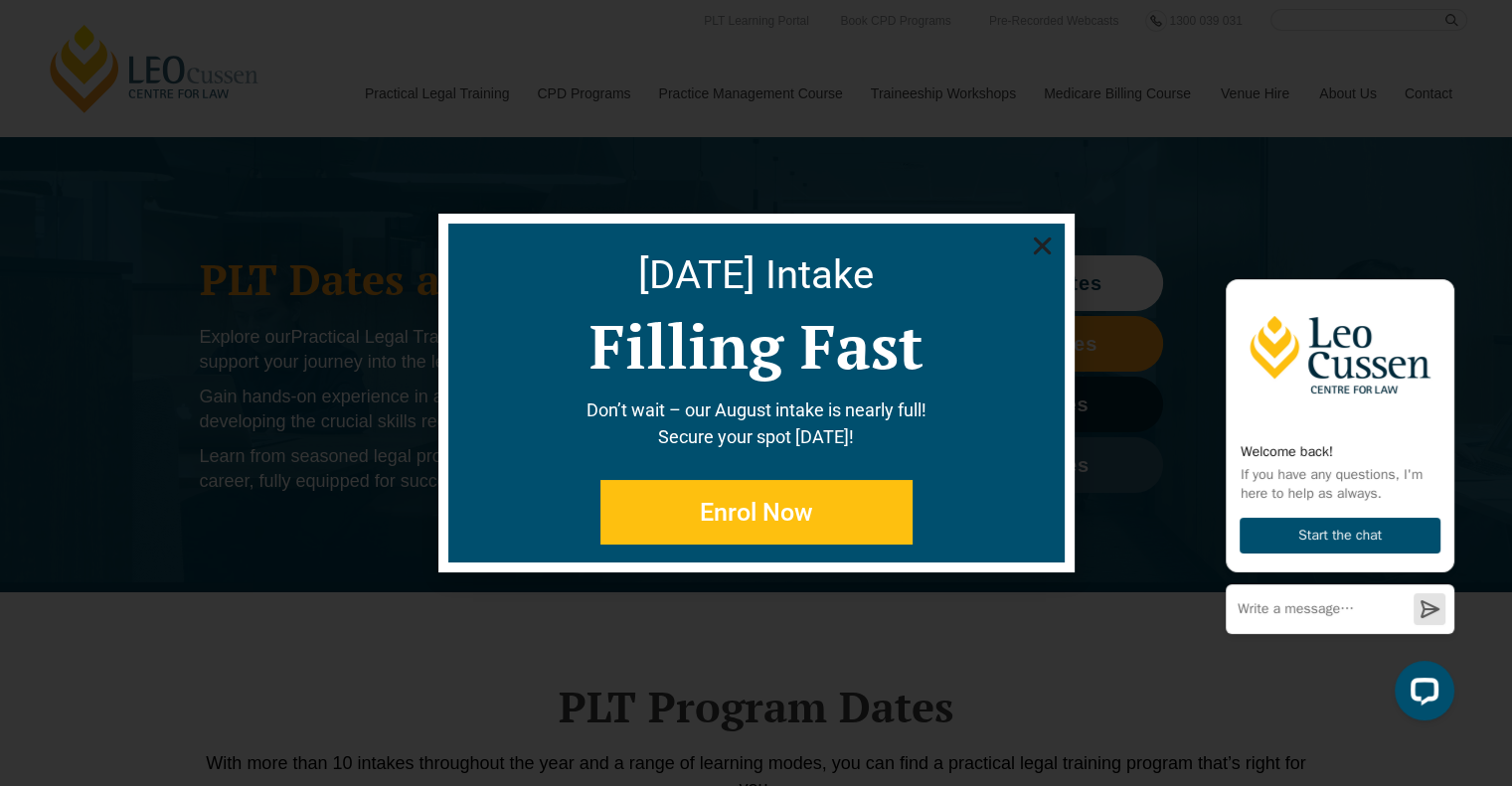 click 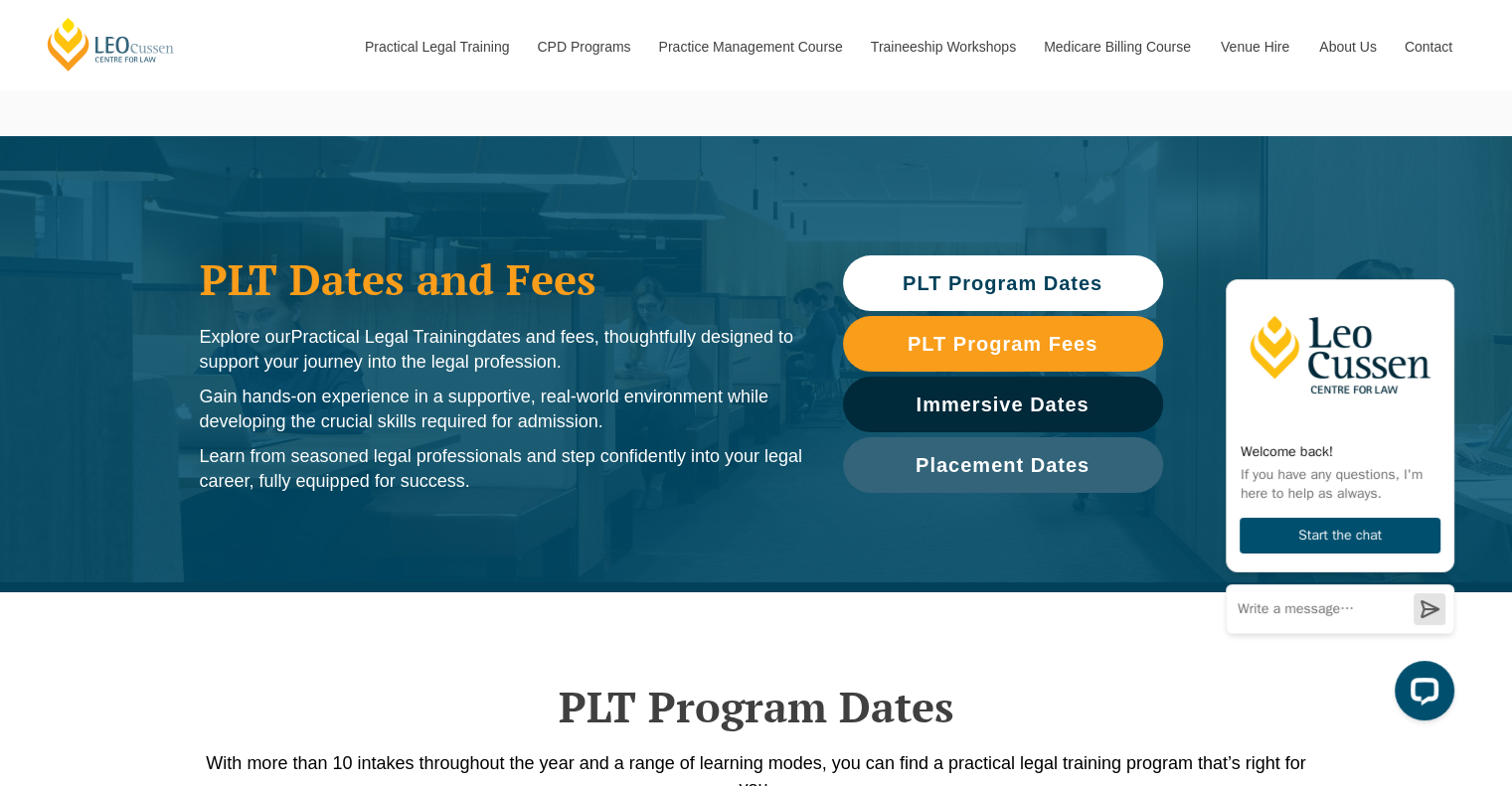 scroll, scrollTop: 439, scrollLeft: 0, axis: vertical 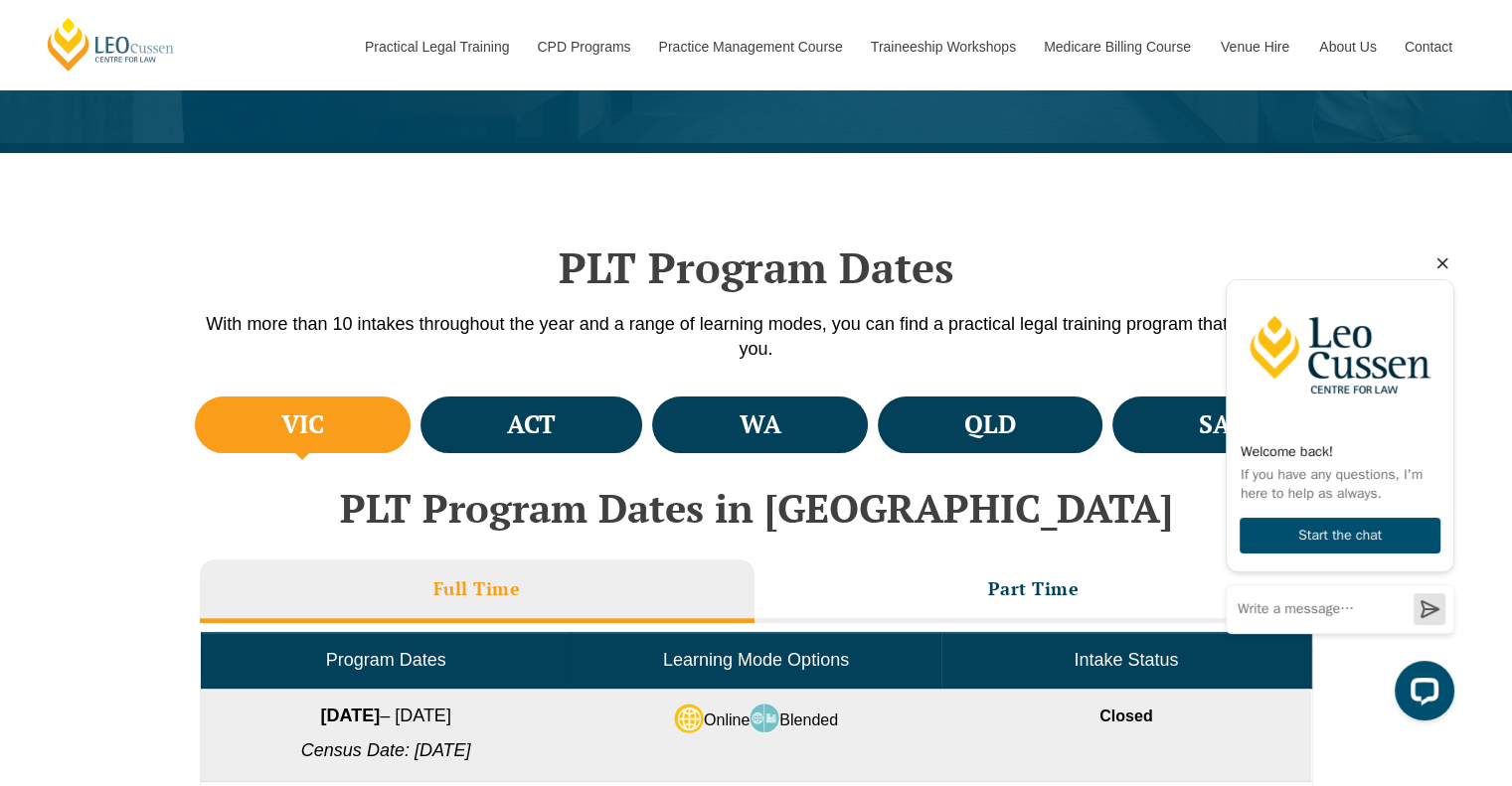click 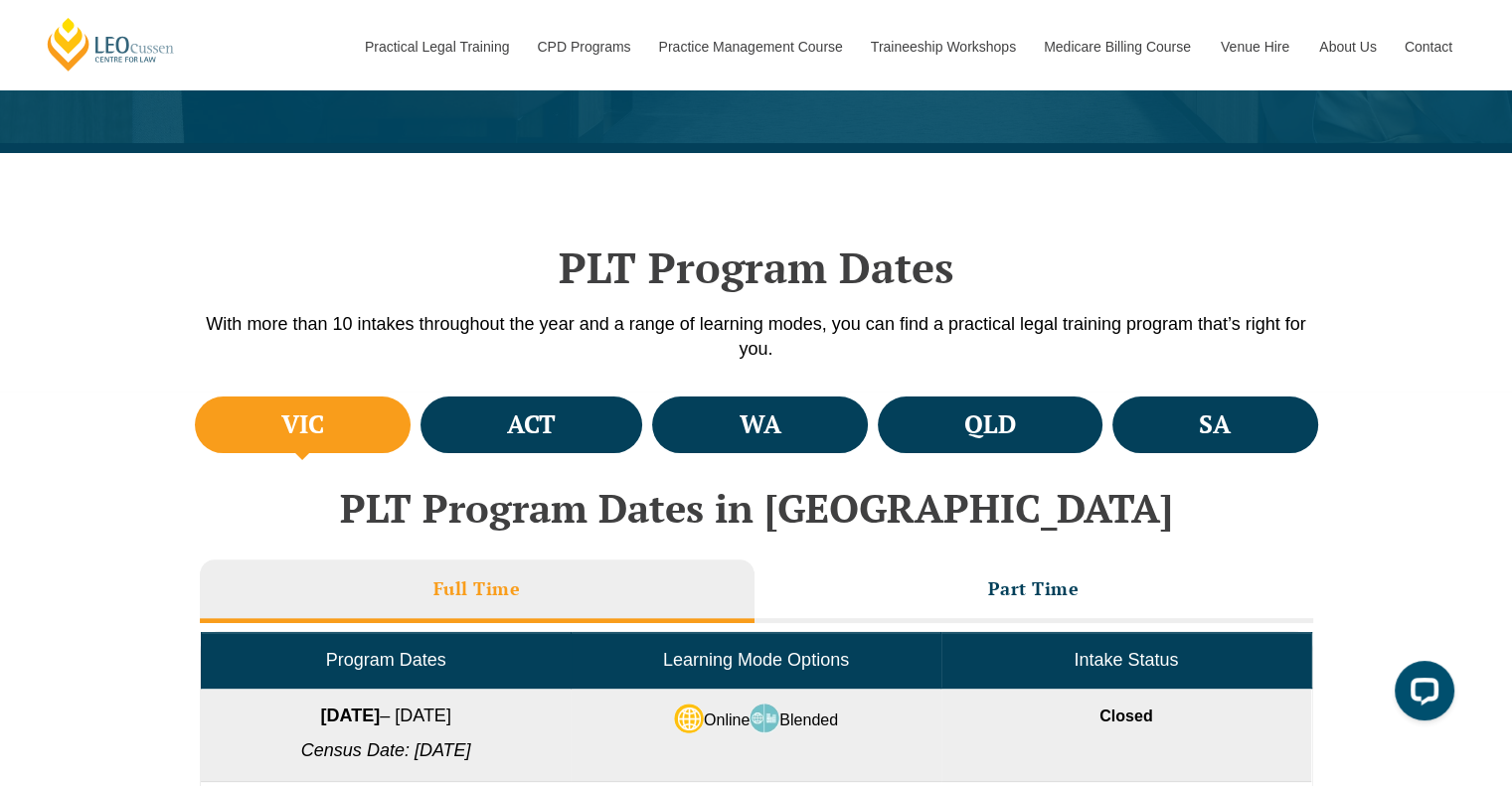 click on "PLT Program Dates           With more than 10 intakes throughout the year and a range of learning modes, you can find a practical legal training program that’s right for you." at bounding box center [756, 272] 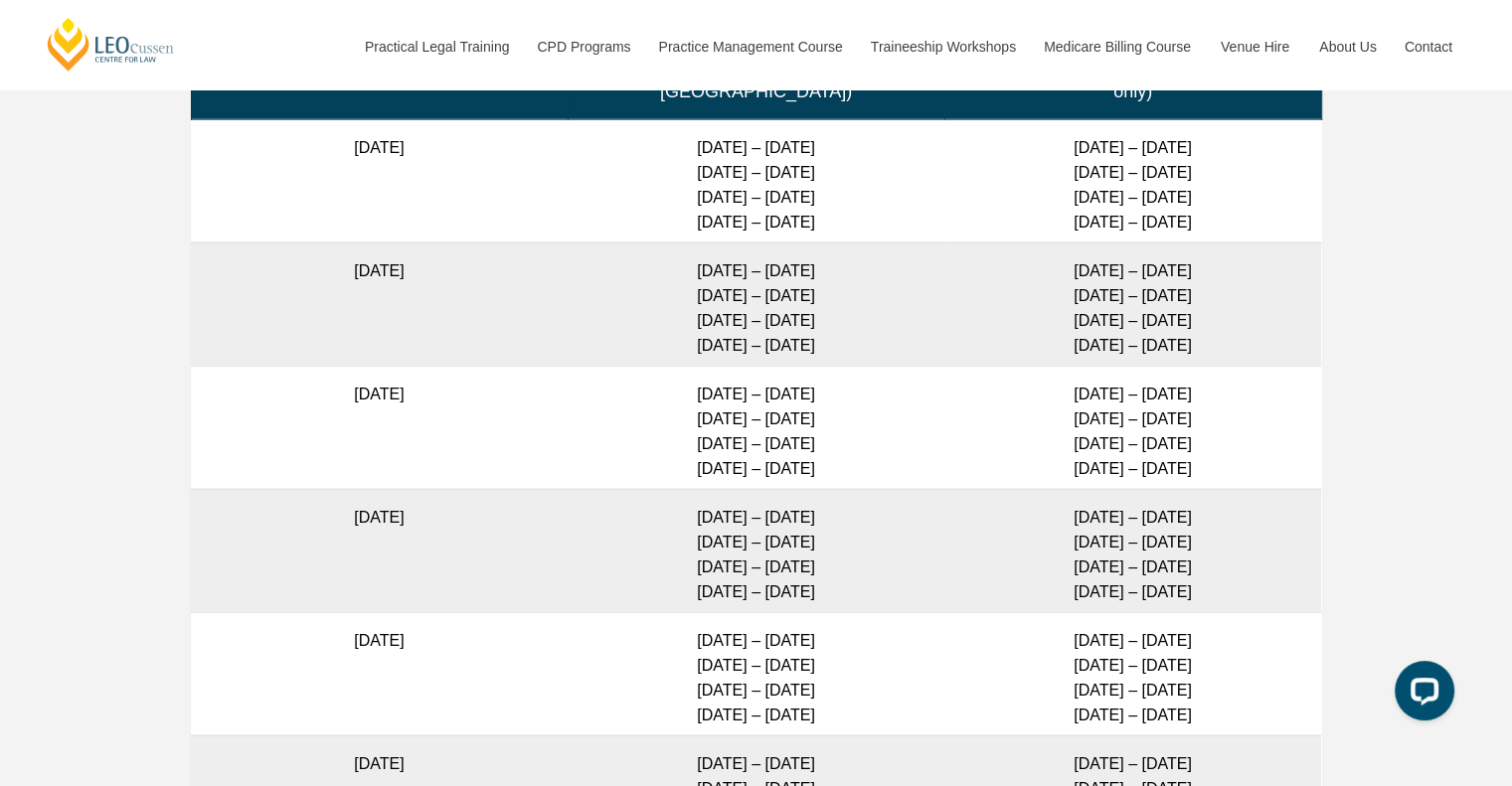 scroll, scrollTop: 4892, scrollLeft: 0, axis: vertical 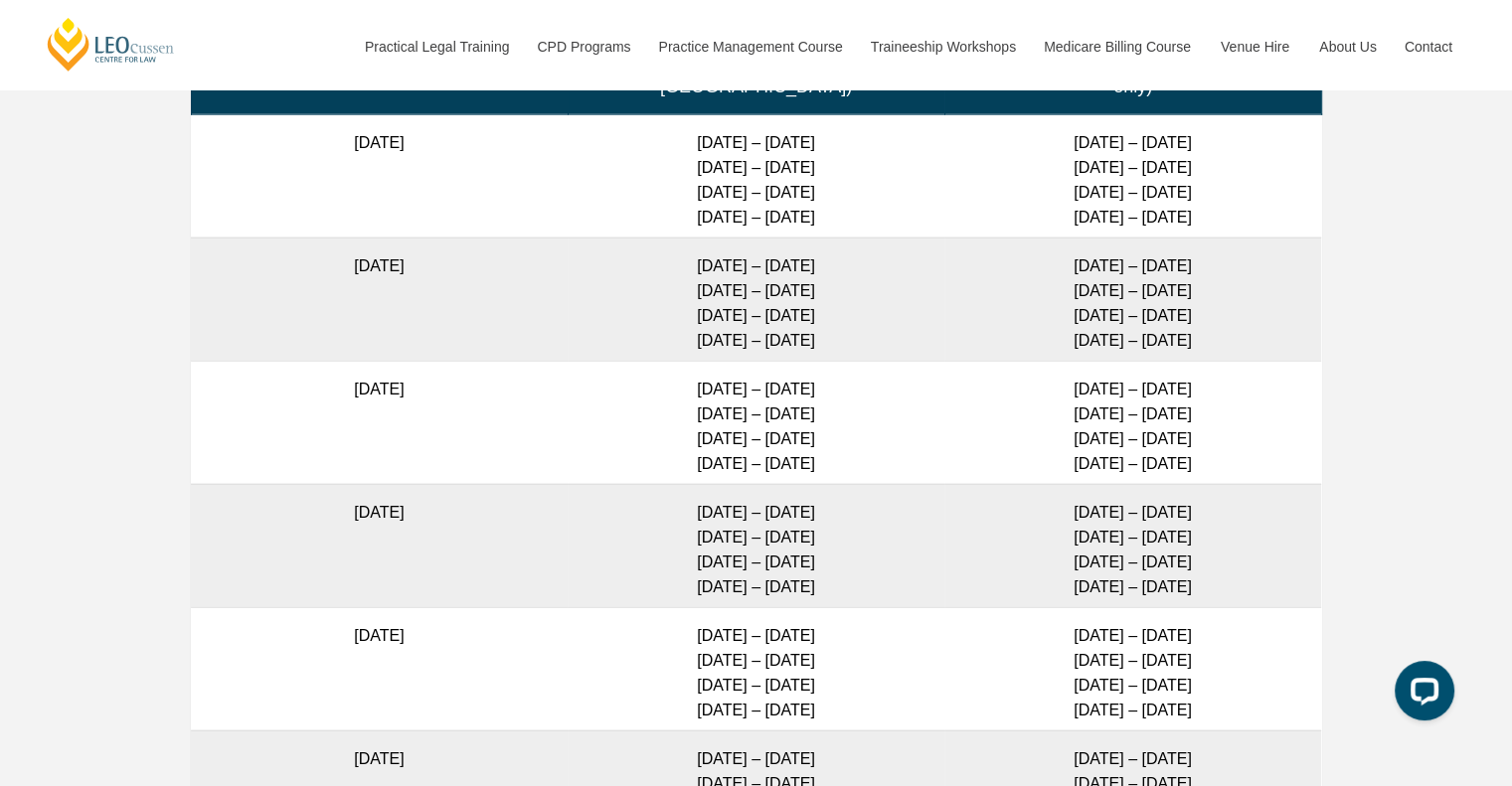 click on "Full Time       Part Time             Full Time Intakes – Placement Dates            Program Start Date   Placement Periods (except [GEOGRAPHIC_DATA])   Placement Periods ([GEOGRAPHIC_DATA] only)       [DATE]   [DATE] – [DATE]  [DATE] – [DATE]  [DATE] – [DATE]  [DATE] – [DATE]   [DATE] – [DATE]  [DATE] – [DATE]  [DATE] – [DATE]  [DATE] – [DATE]       [DATE]   [DATE] – [DATE]  [DATE] – [DATE]  [DATE] – [DATE]  [DATE] – [DATE]   [DATE] – [DATE]  [DATE] – [DATE]  [DATE] – [DATE]  [DATE] – [DATE]       [DATE]   [DATE] – [DATE]  [DATE] – [DATE]  [DATE] – [DATE]  [DATE] – [DATE]   [DATE] – [DATE]  [DATE] – [DATE]  [DATE] – [DATE]  [DATE] – [DATE]       [DATE]   [DATE] – [DATE]  [DATE] – [DATE]  [DATE] – [DATE]  [DATE] – [DATE]   [DATE] – [DATE]  [DATE] – [DATE]  [DATE] – [DATE]" at bounding box center [756, 670] 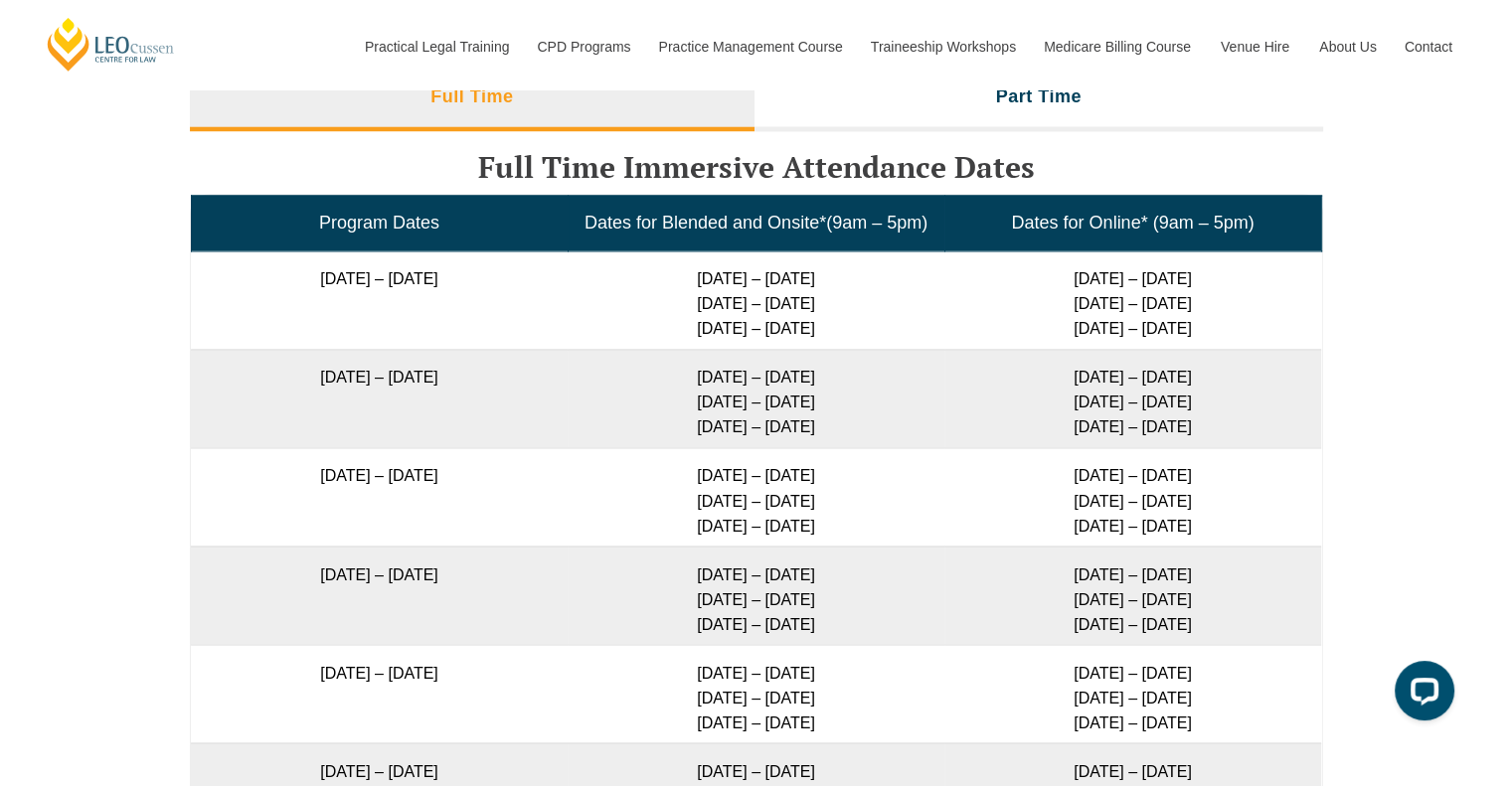 scroll, scrollTop: 3283, scrollLeft: 0, axis: vertical 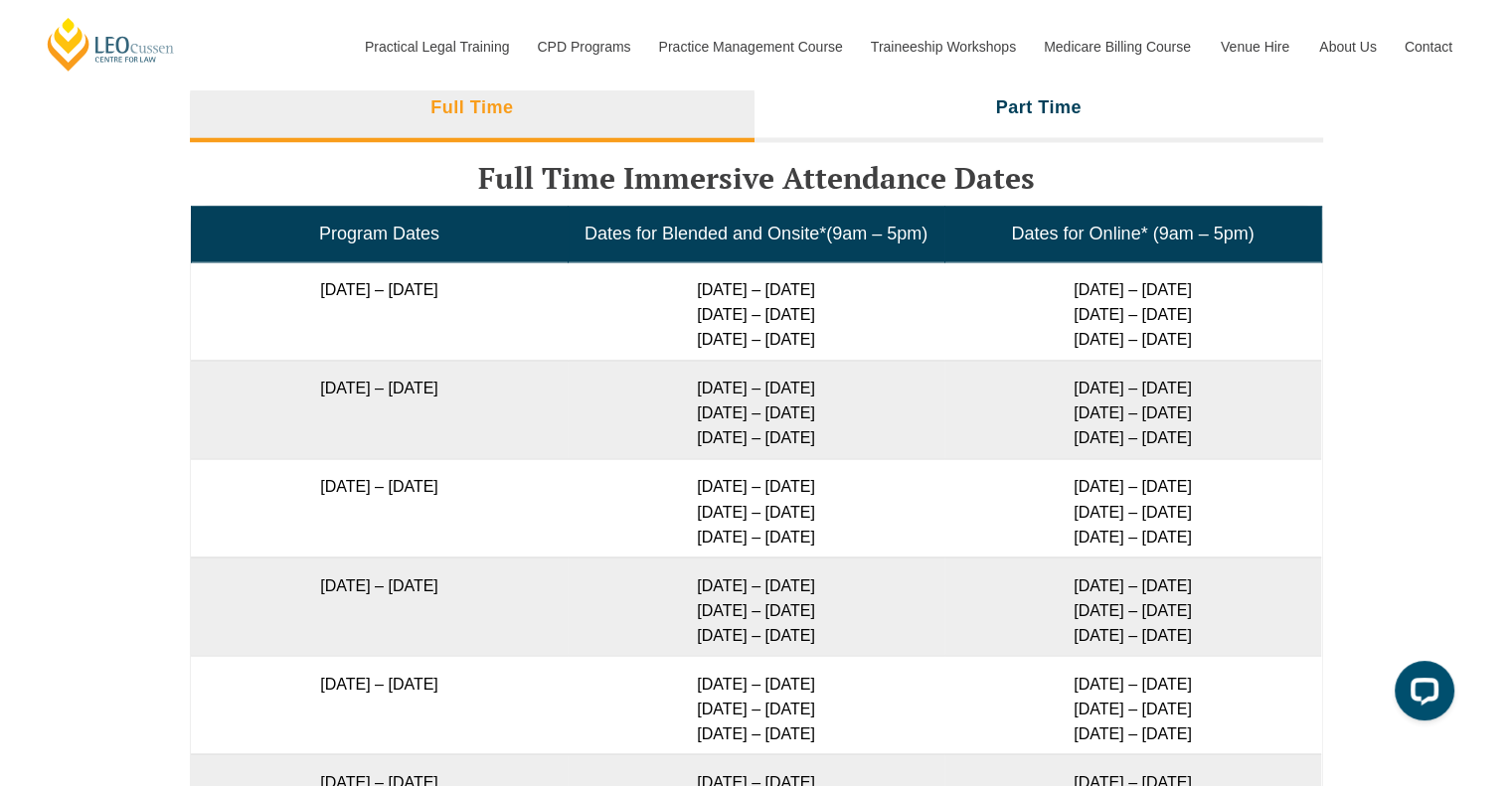 click on "[DATE] – [DATE]  [DATE] – [DATE]  [DATE] – [DATE]" at bounding box center [756, 704] 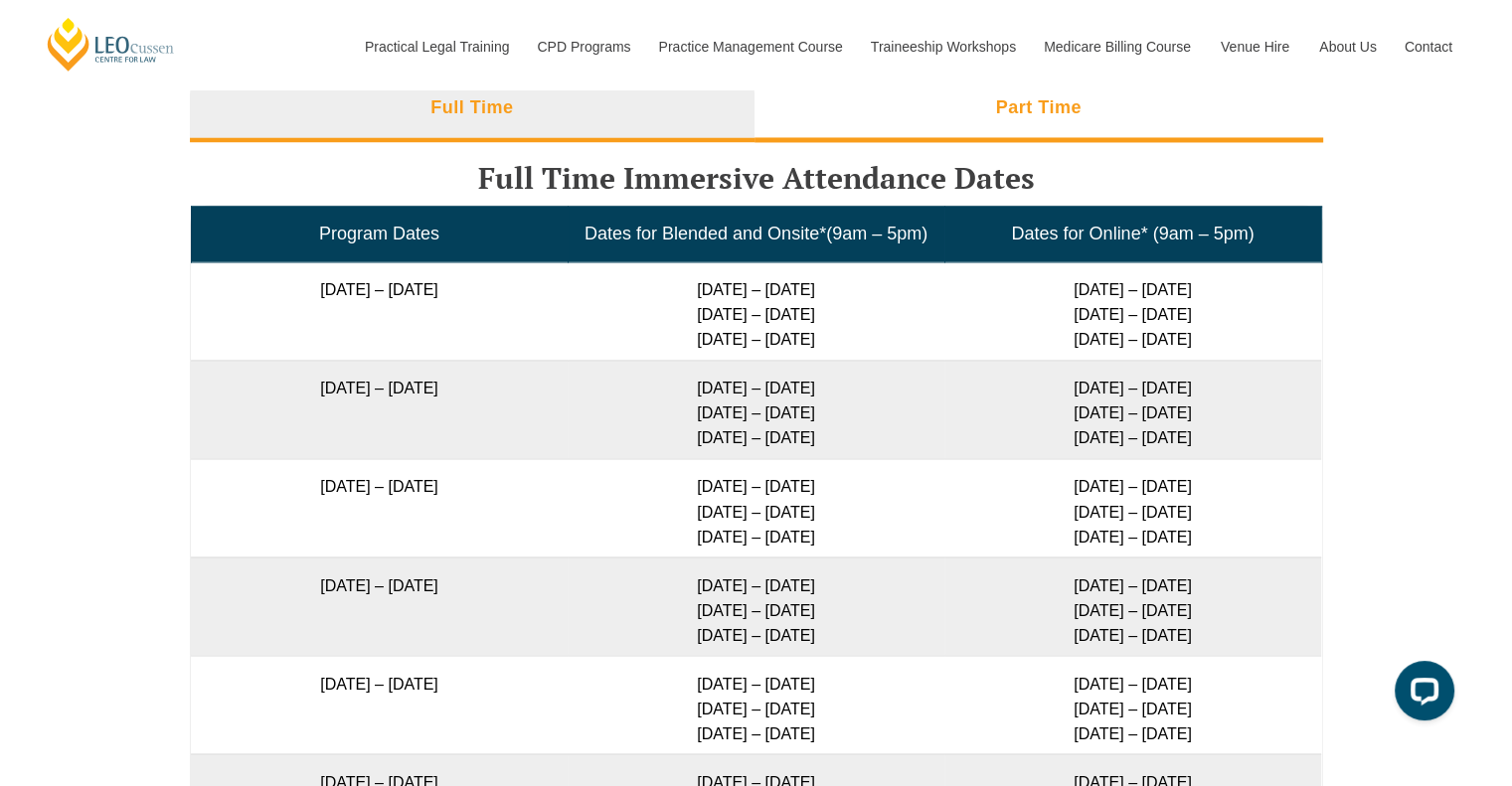 click on "Part Time" at bounding box center (1039, 110) 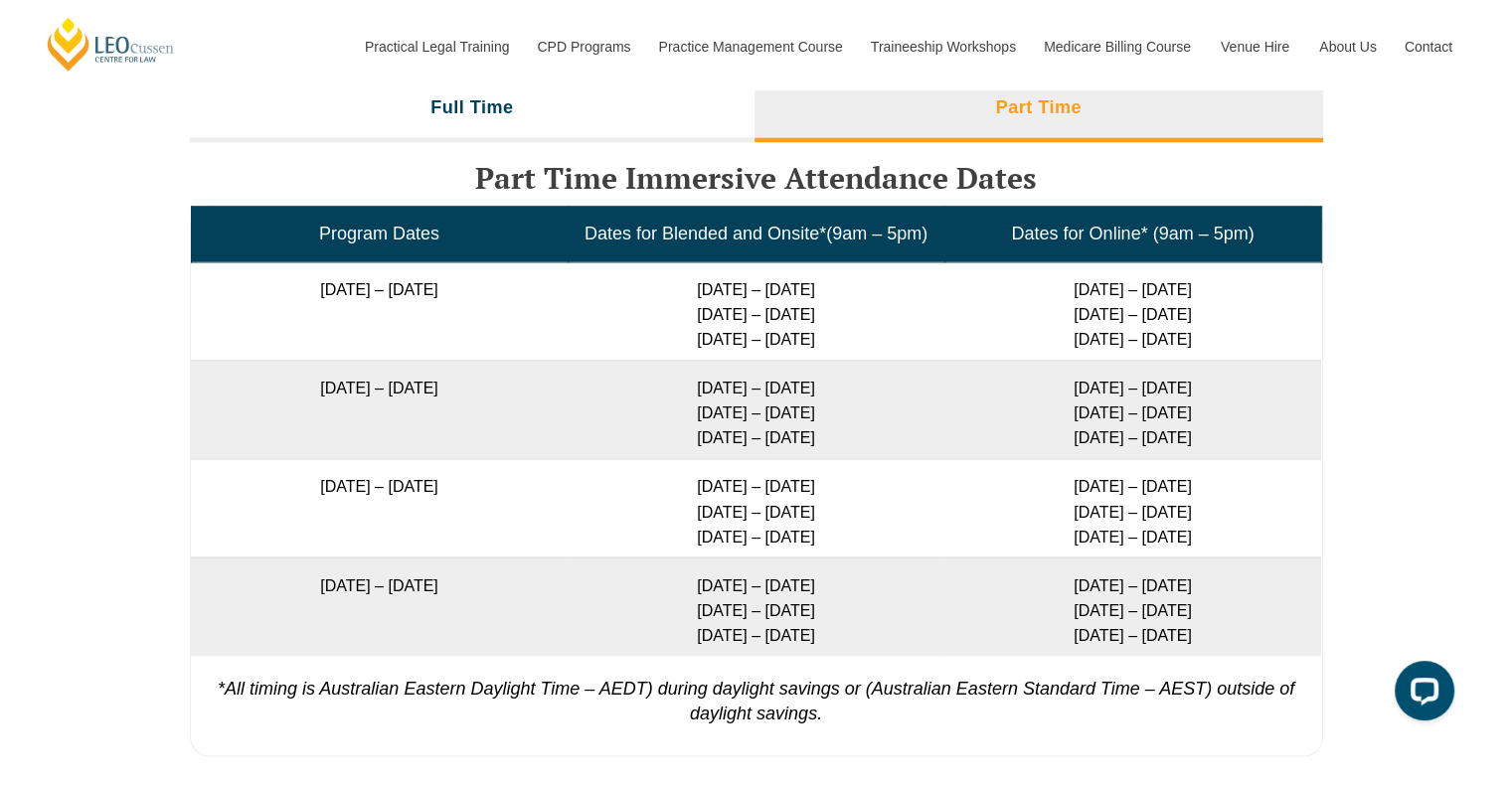 type 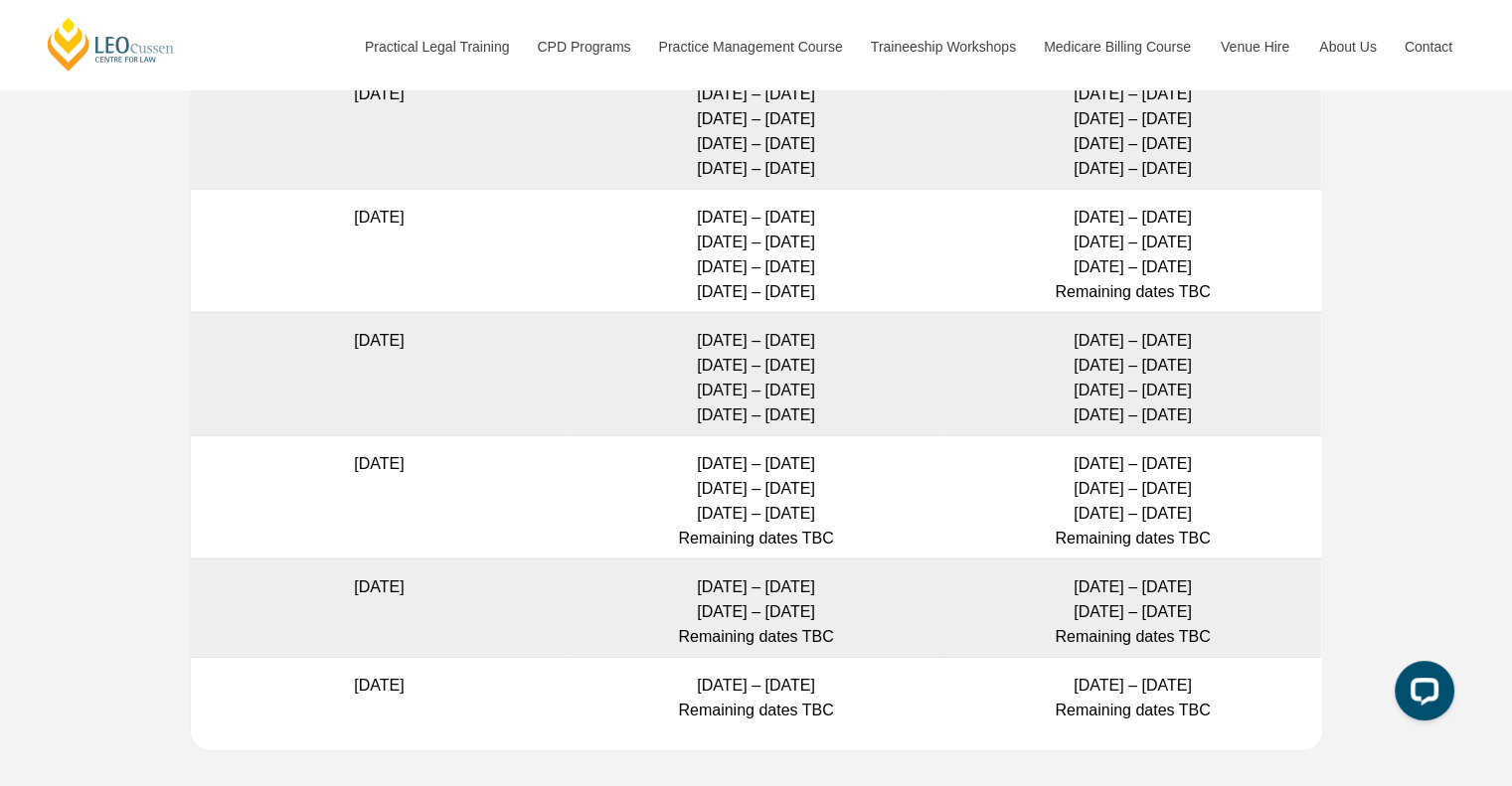 scroll, scrollTop: 5263, scrollLeft: 0, axis: vertical 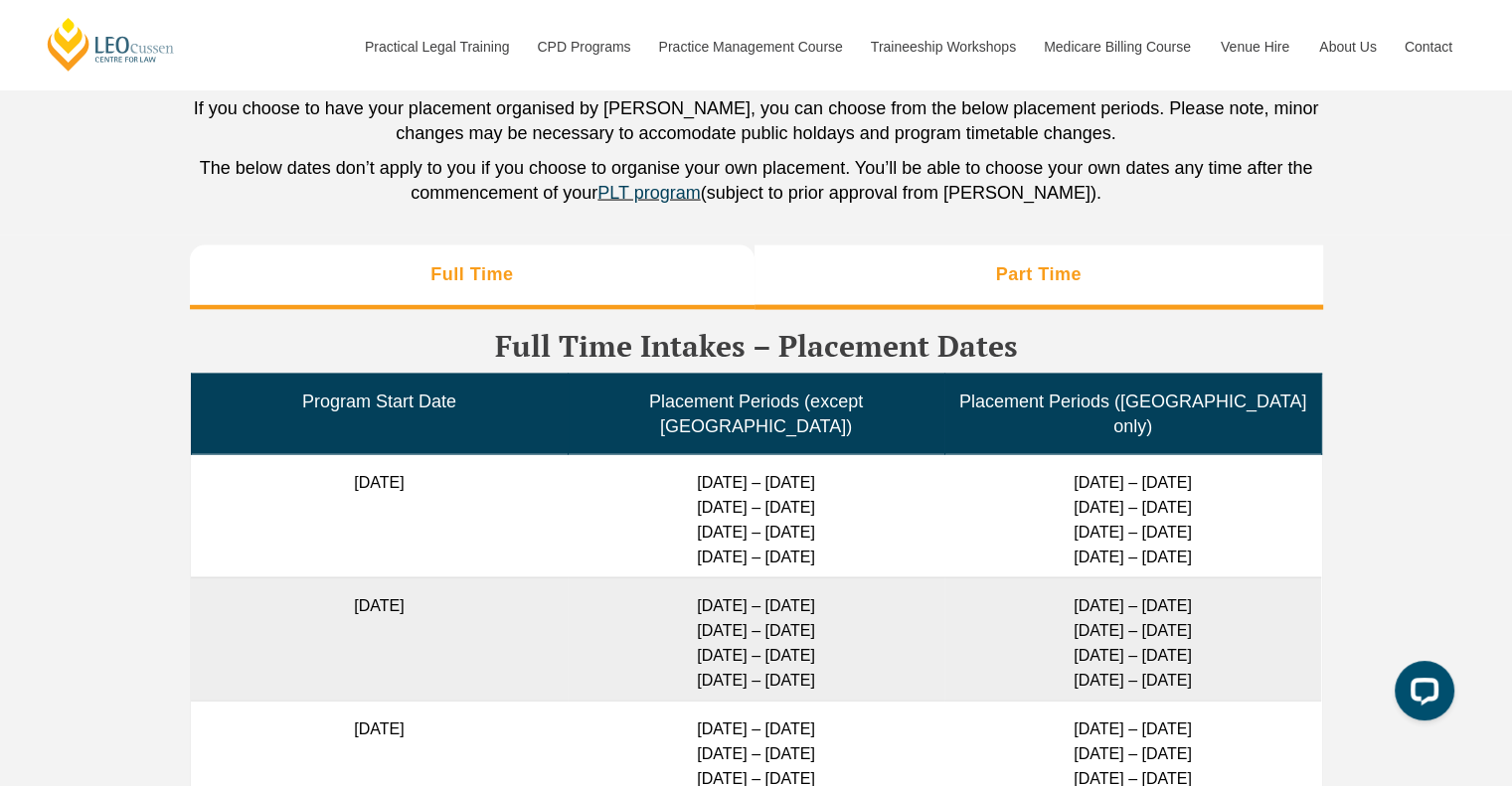 click on "Part Time" at bounding box center (1039, 277) 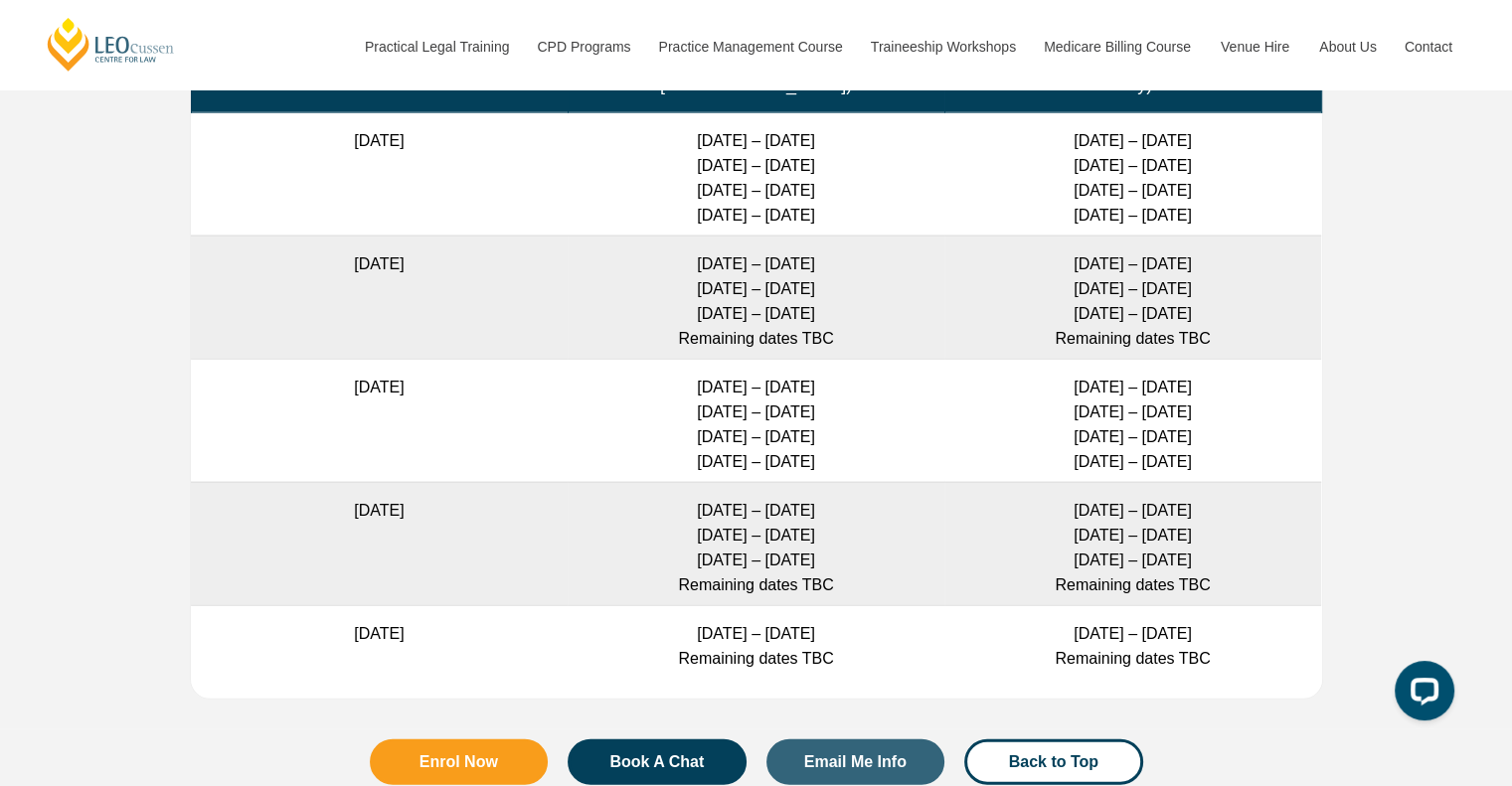scroll, scrollTop: 4627, scrollLeft: 0, axis: vertical 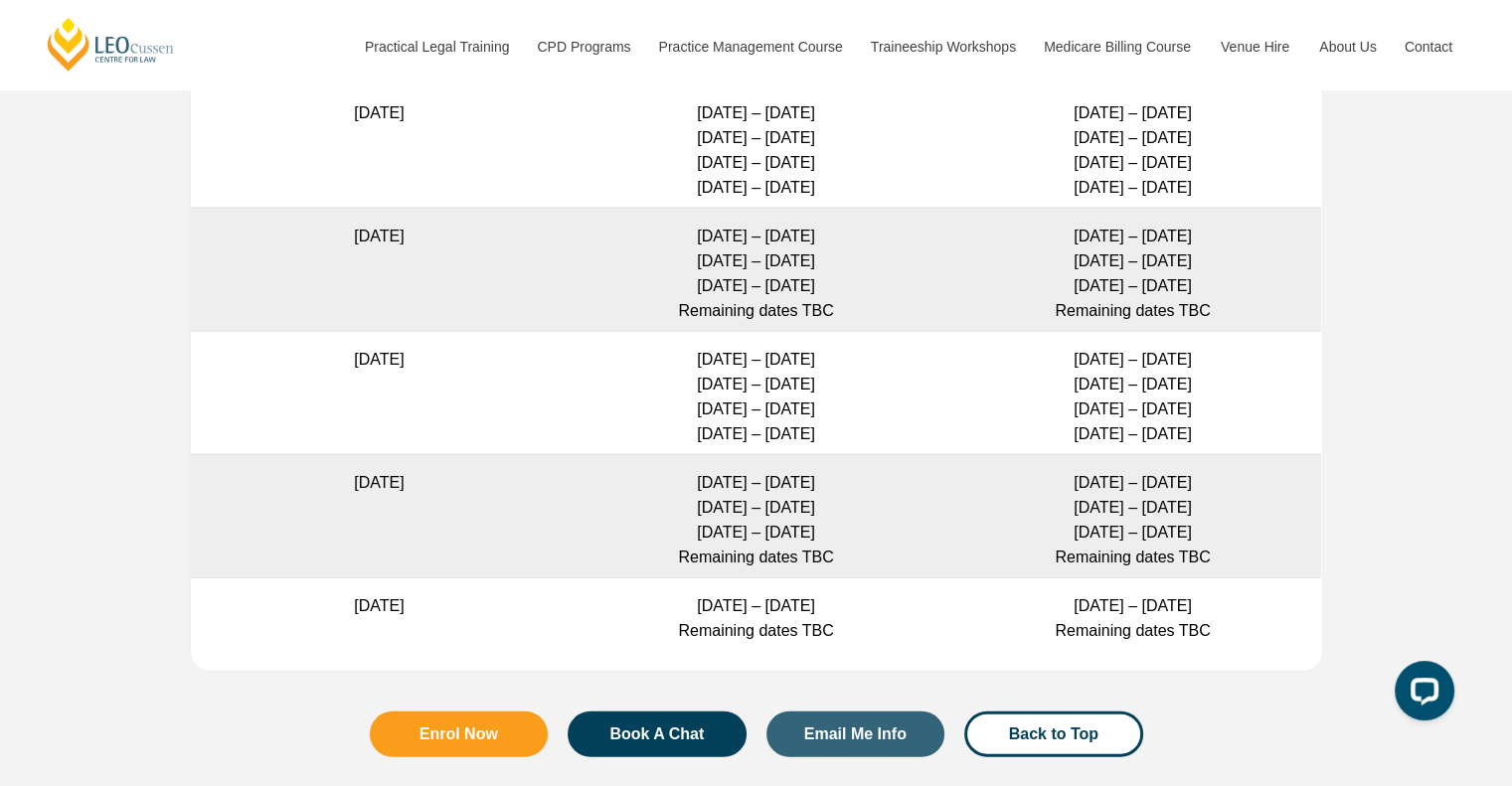 type 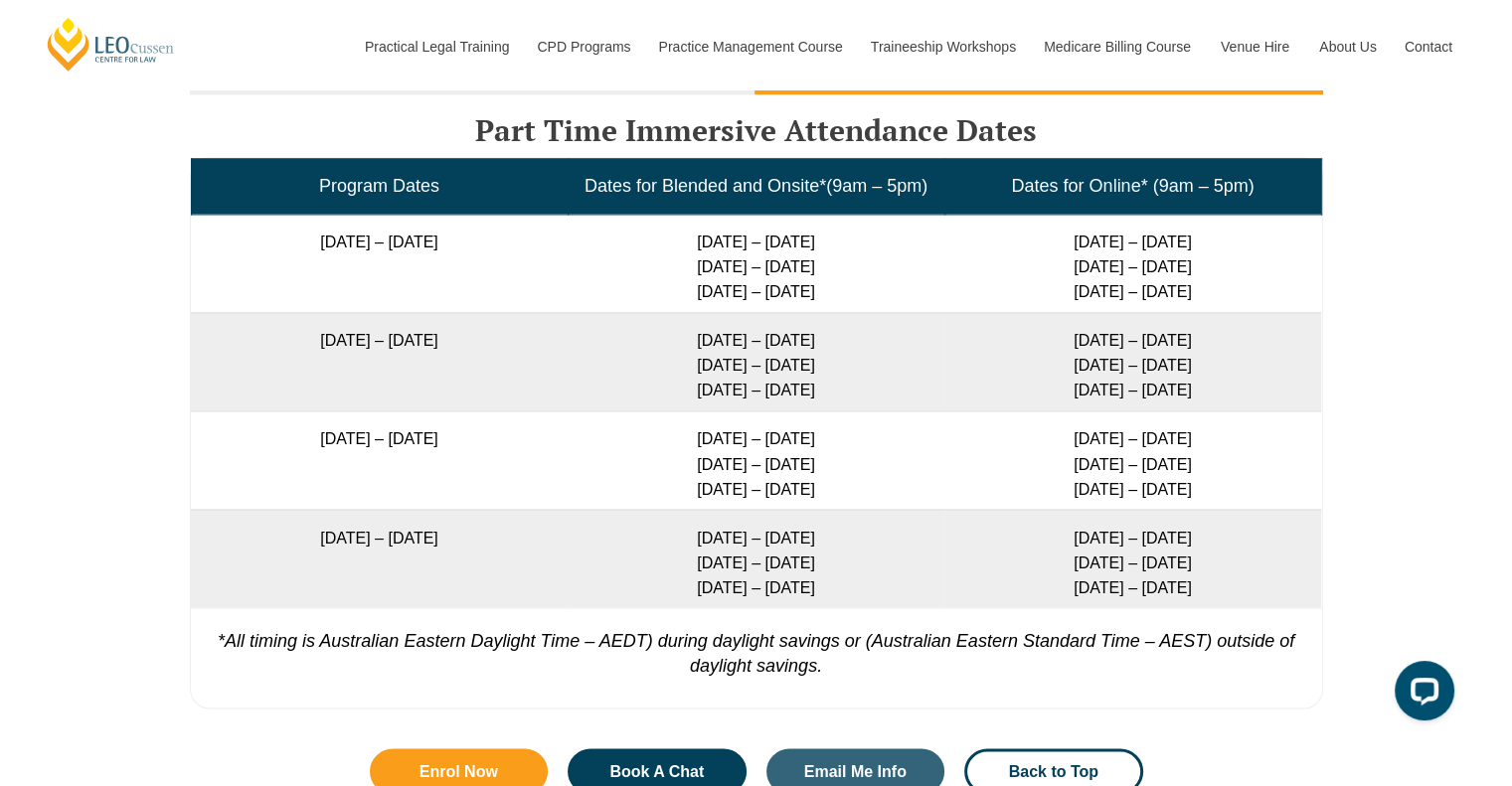 scroll, scrollTop: 3301, scrollLeft: 0, axis: vertical 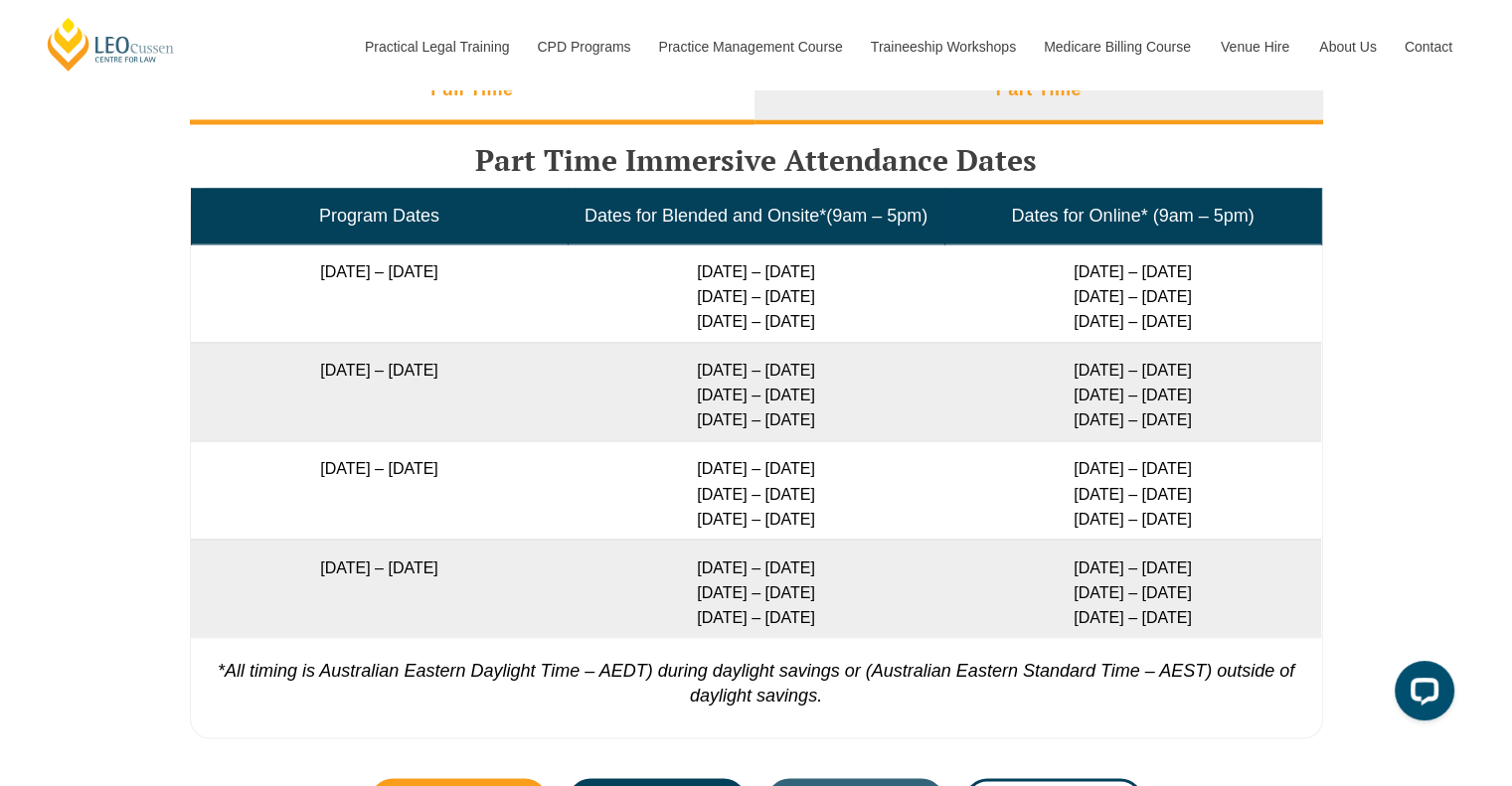click on "Full Time" at bounding box center (472, 92) 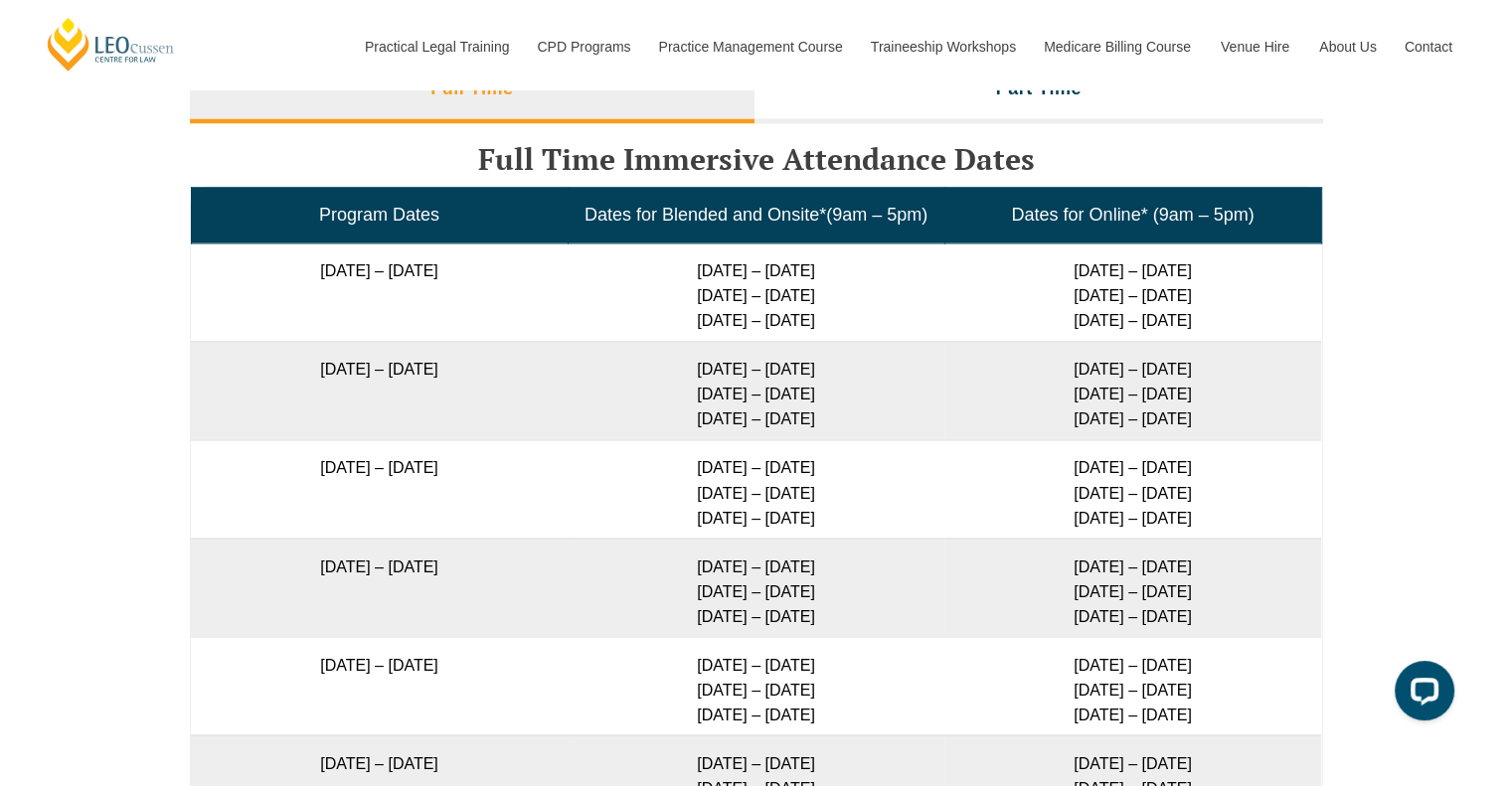 scroll, scrollTop: 3301, scrollLeft: 0, axis: vertical 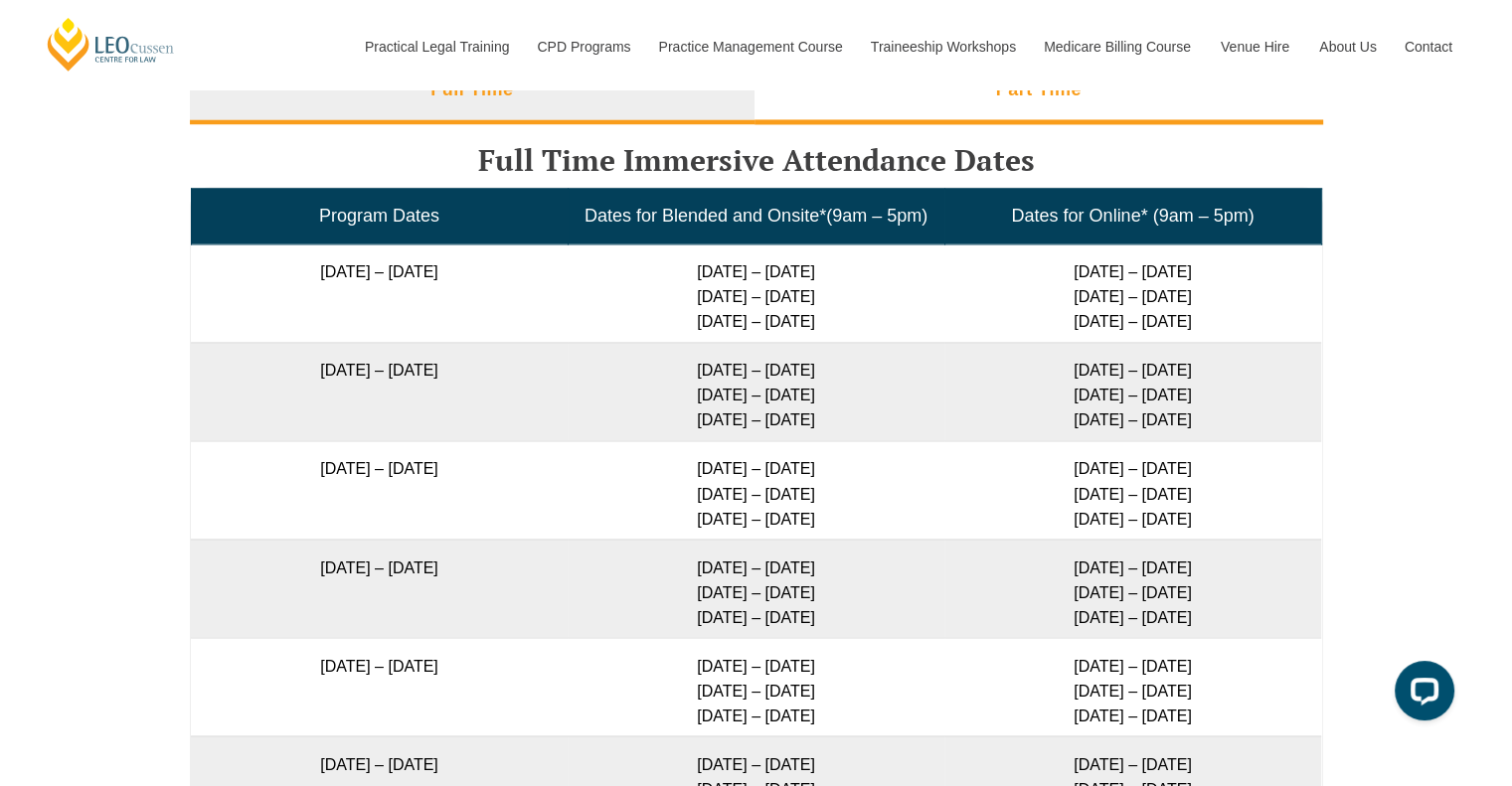 click on "Part Time" at bounding box center [1039, 92] 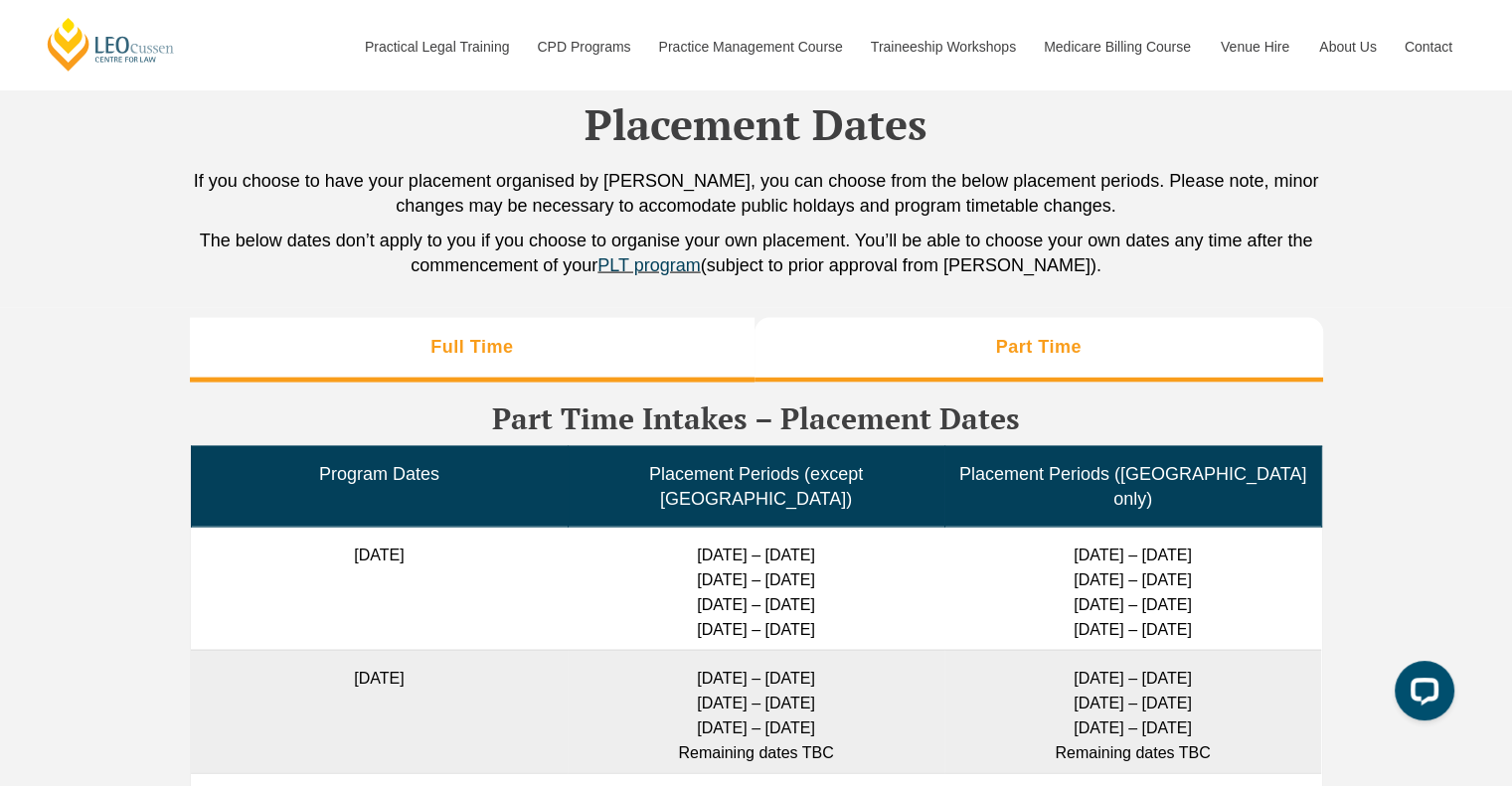 click on "Full Time" at bounding box center (471, 347) 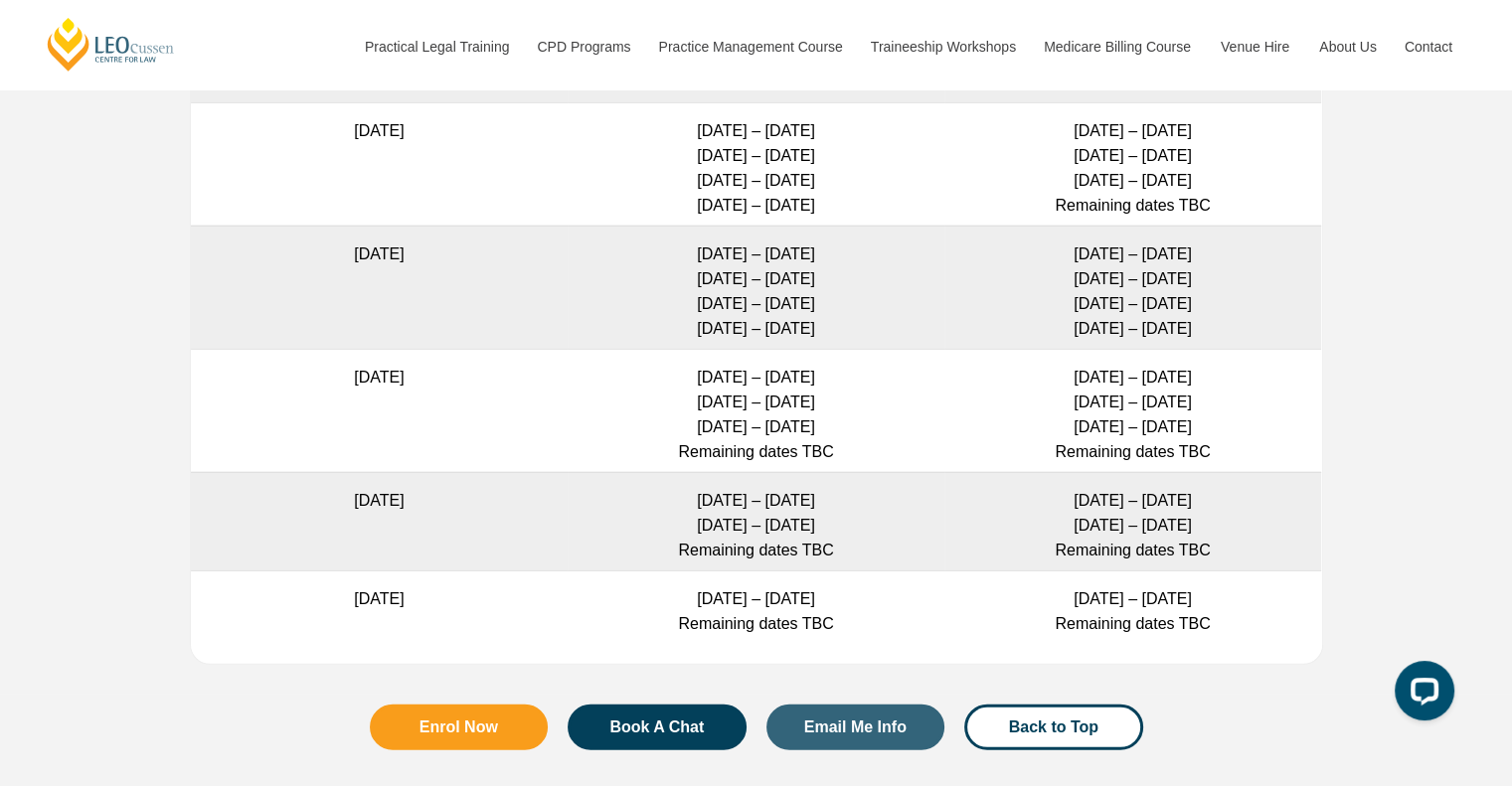 scroll, scrollTop: 5350, scrollLeft: 0, axis: vertical 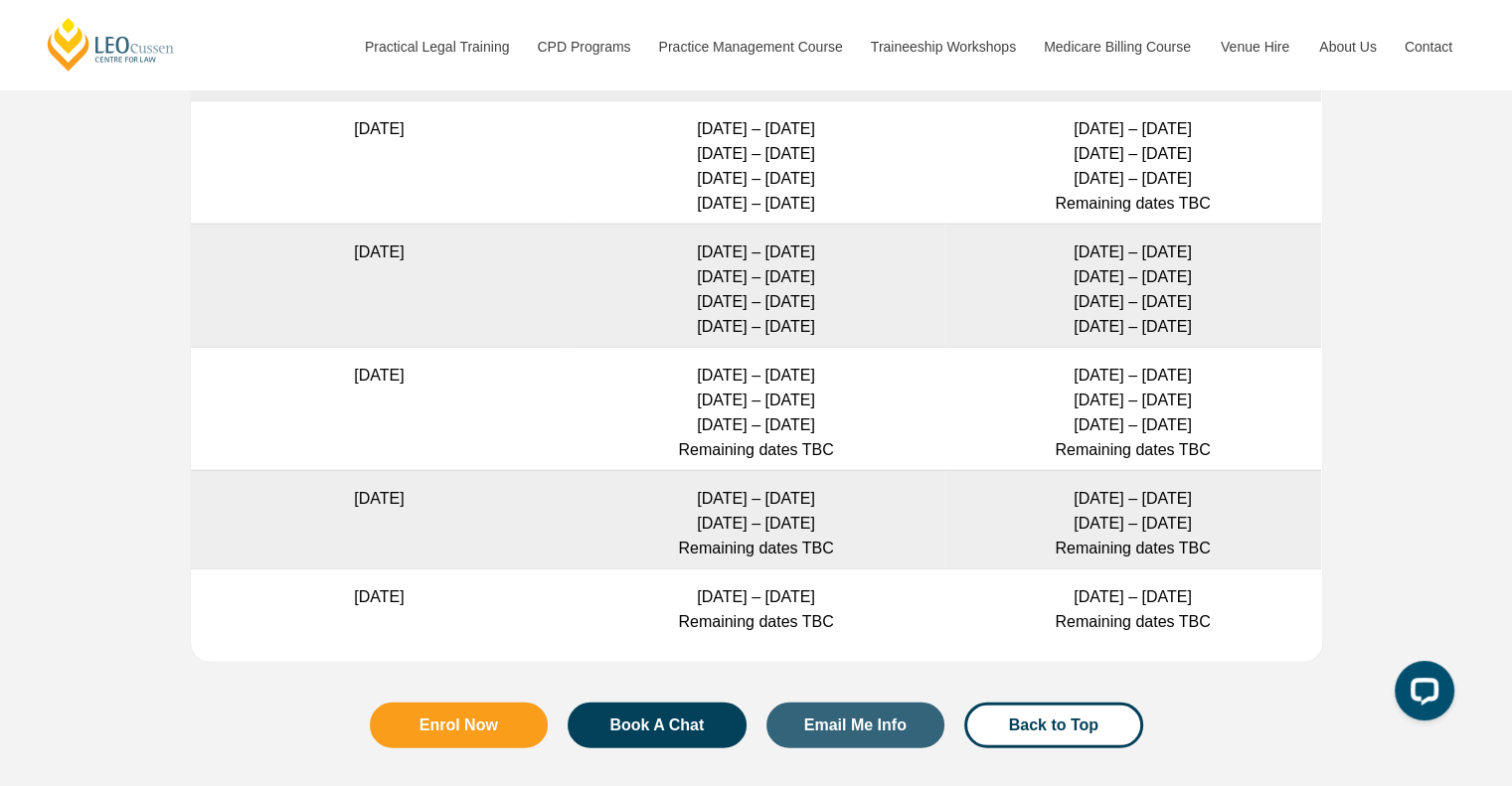type 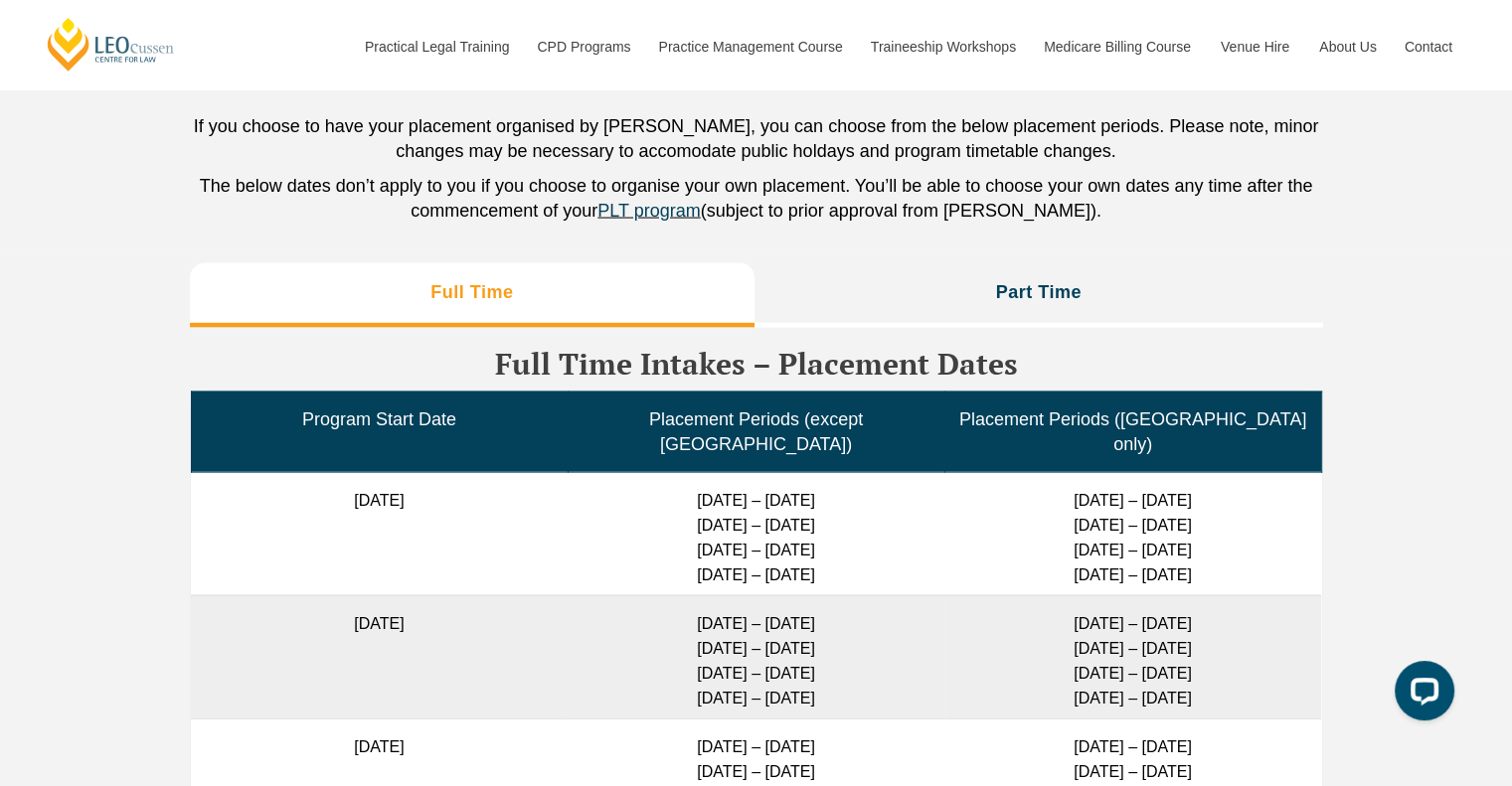 click on "Full Time" at bounding box center (472, 295) 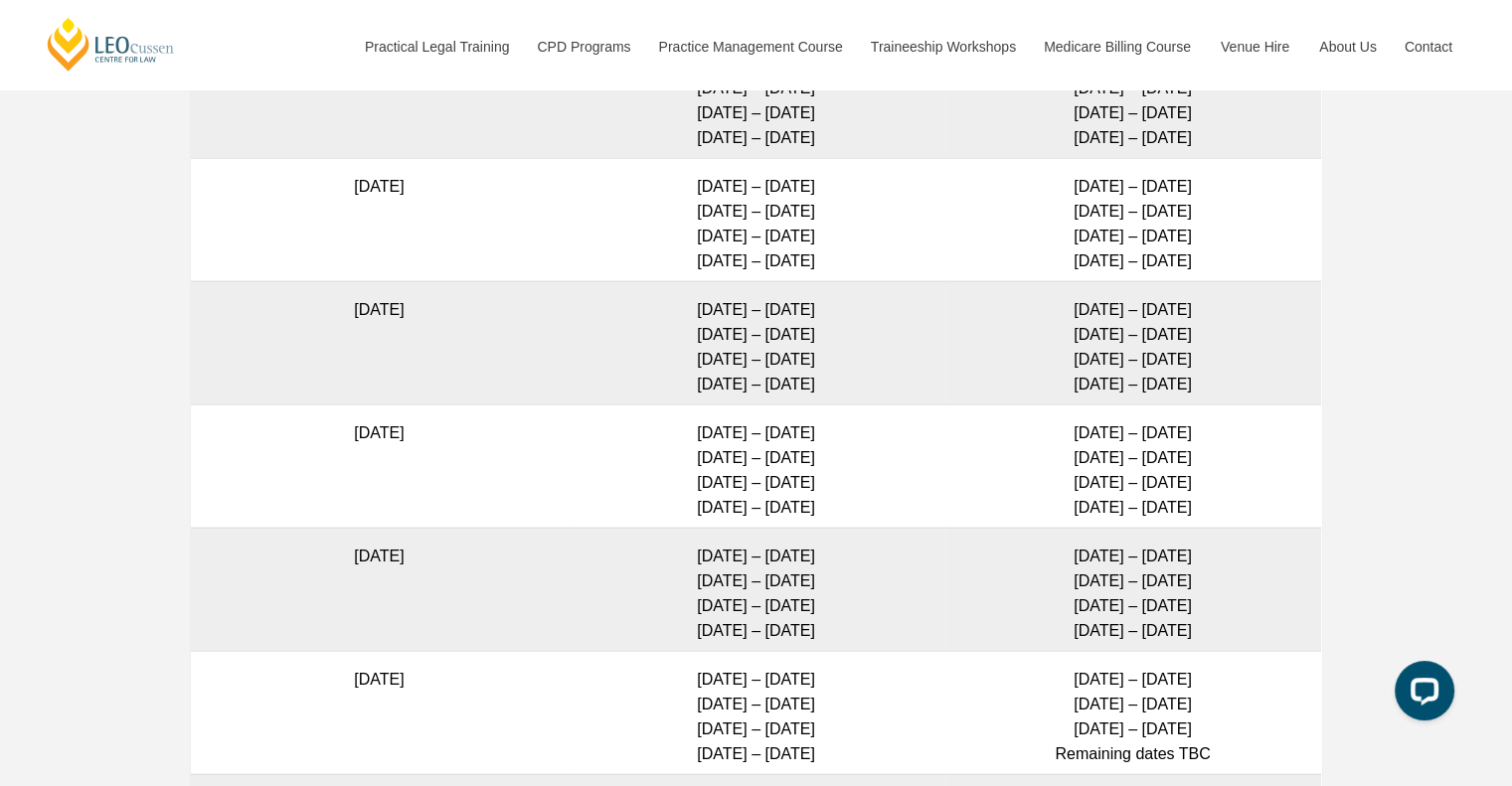 scroll, scrollTop: 4801, scrollLeft: 0, axis: vertical 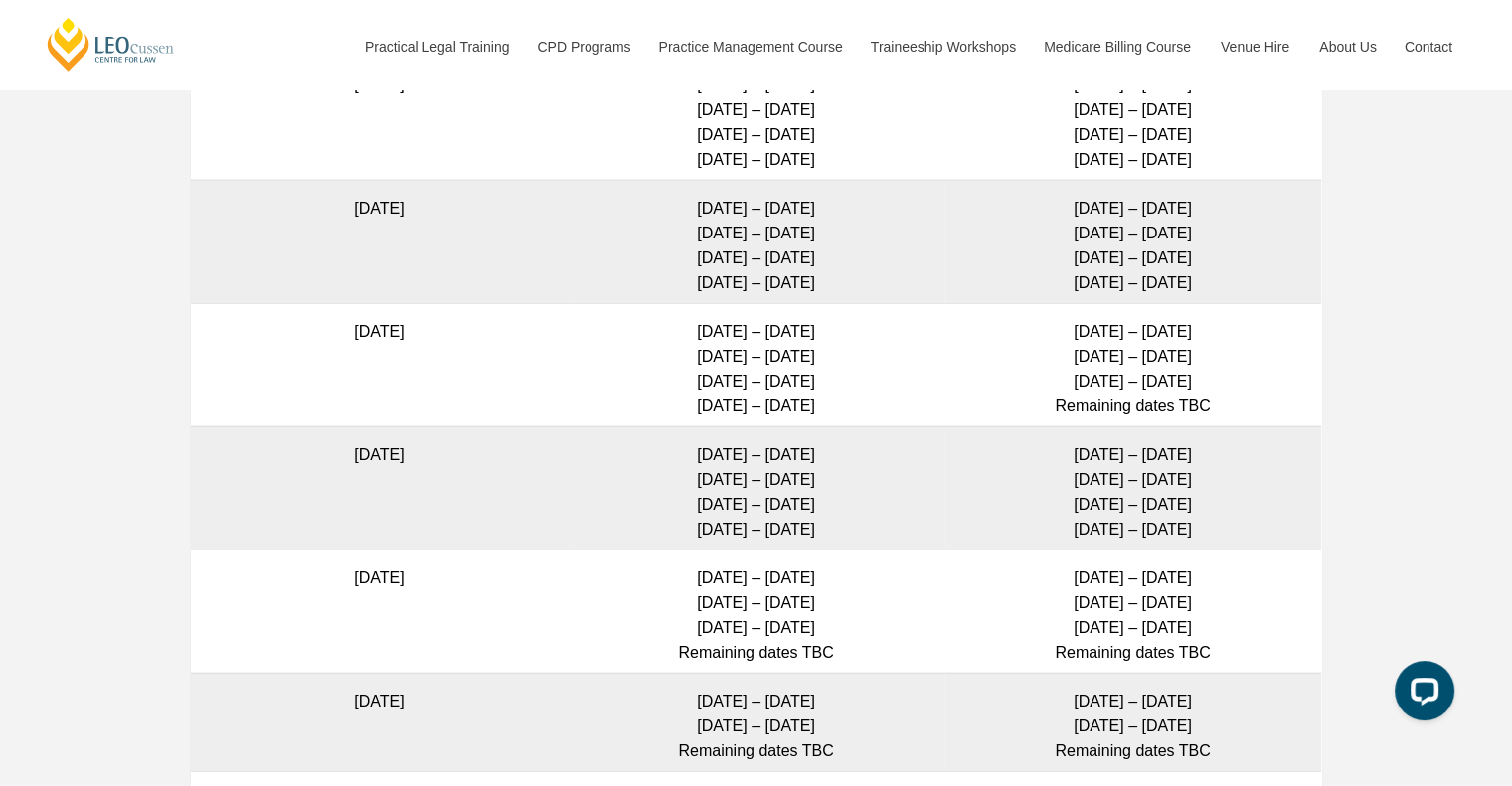drag, startPoint x: 679, startPoint y: 541, endPoint x: 835, endPoint y: 615, distance: 172.66152 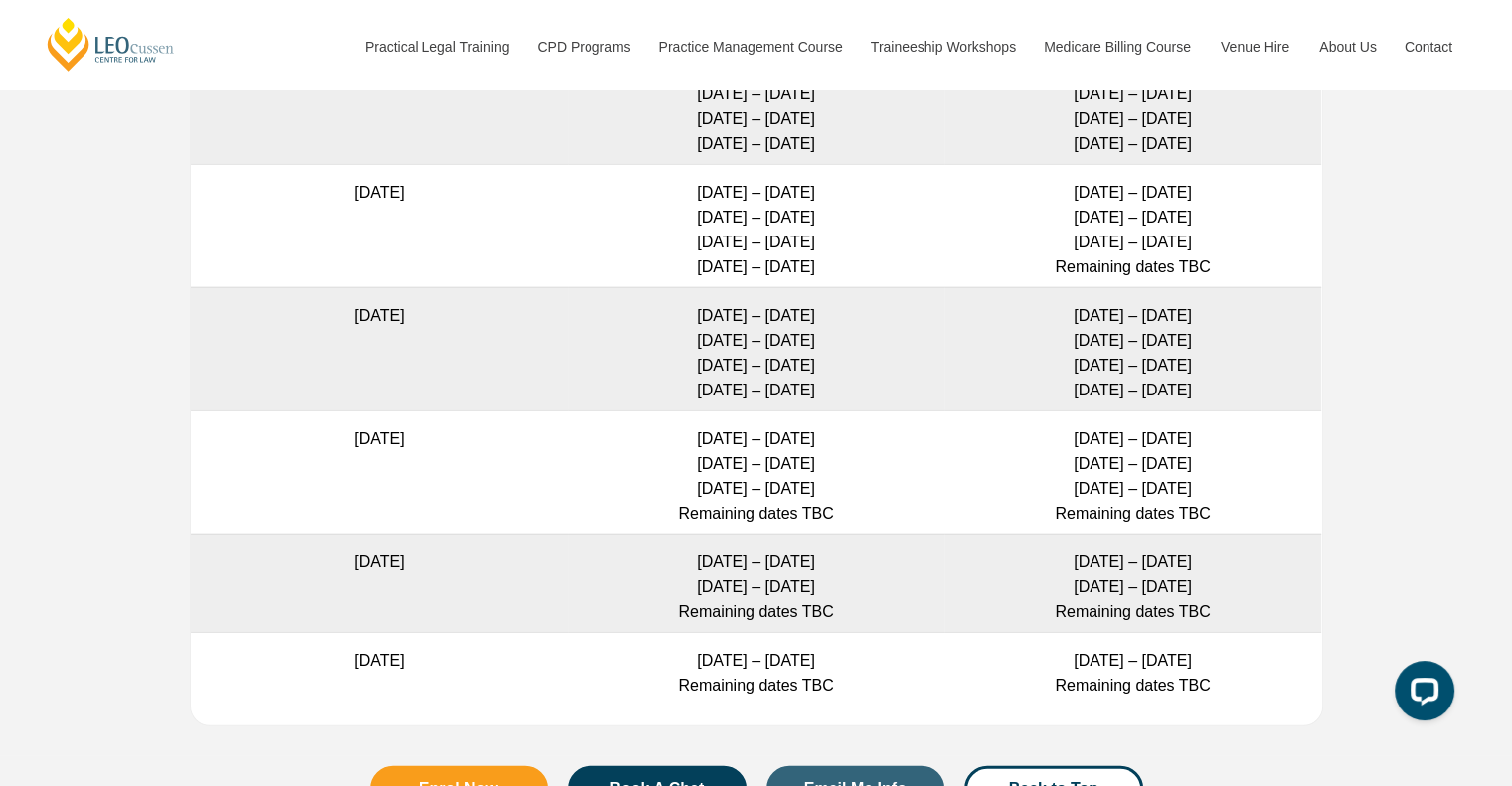 scroll, scrollTop: 5286, scrollLeft: 0, axis: vertical 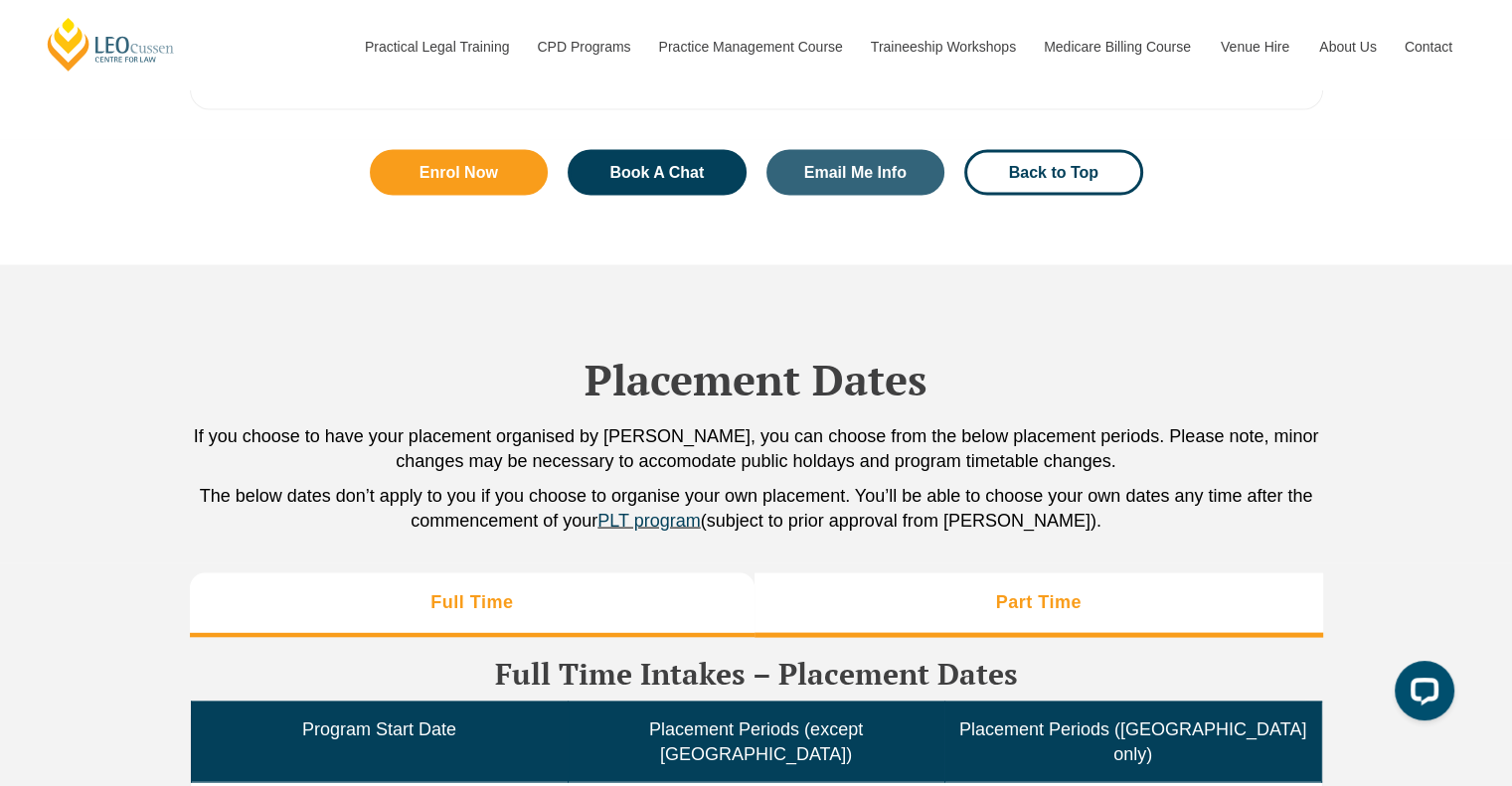 click on "Part Time" at bounding box center [1039, 605] 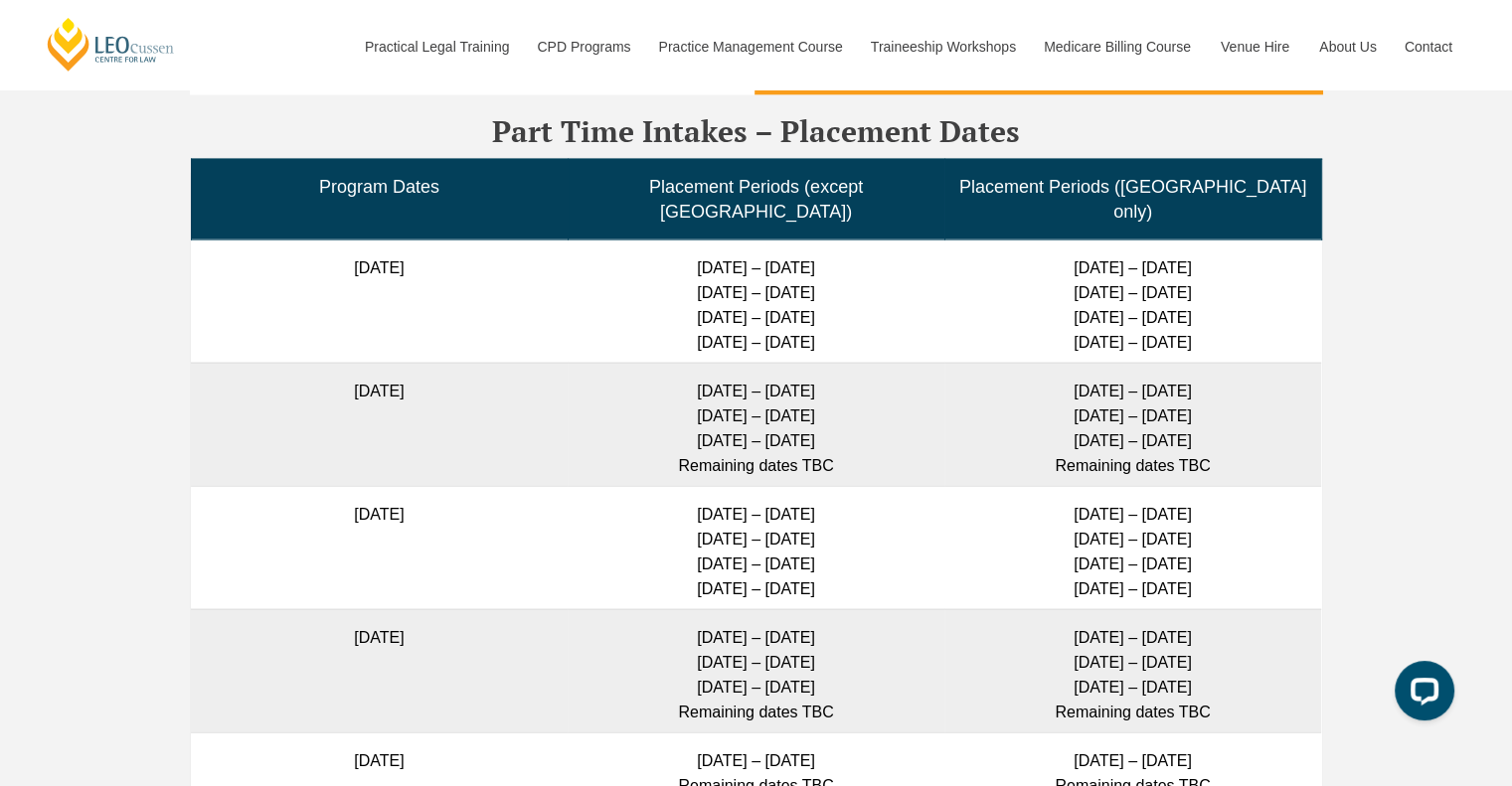 scroll, scrollTop: 4476, scrollLeft: 0, axis: vertical 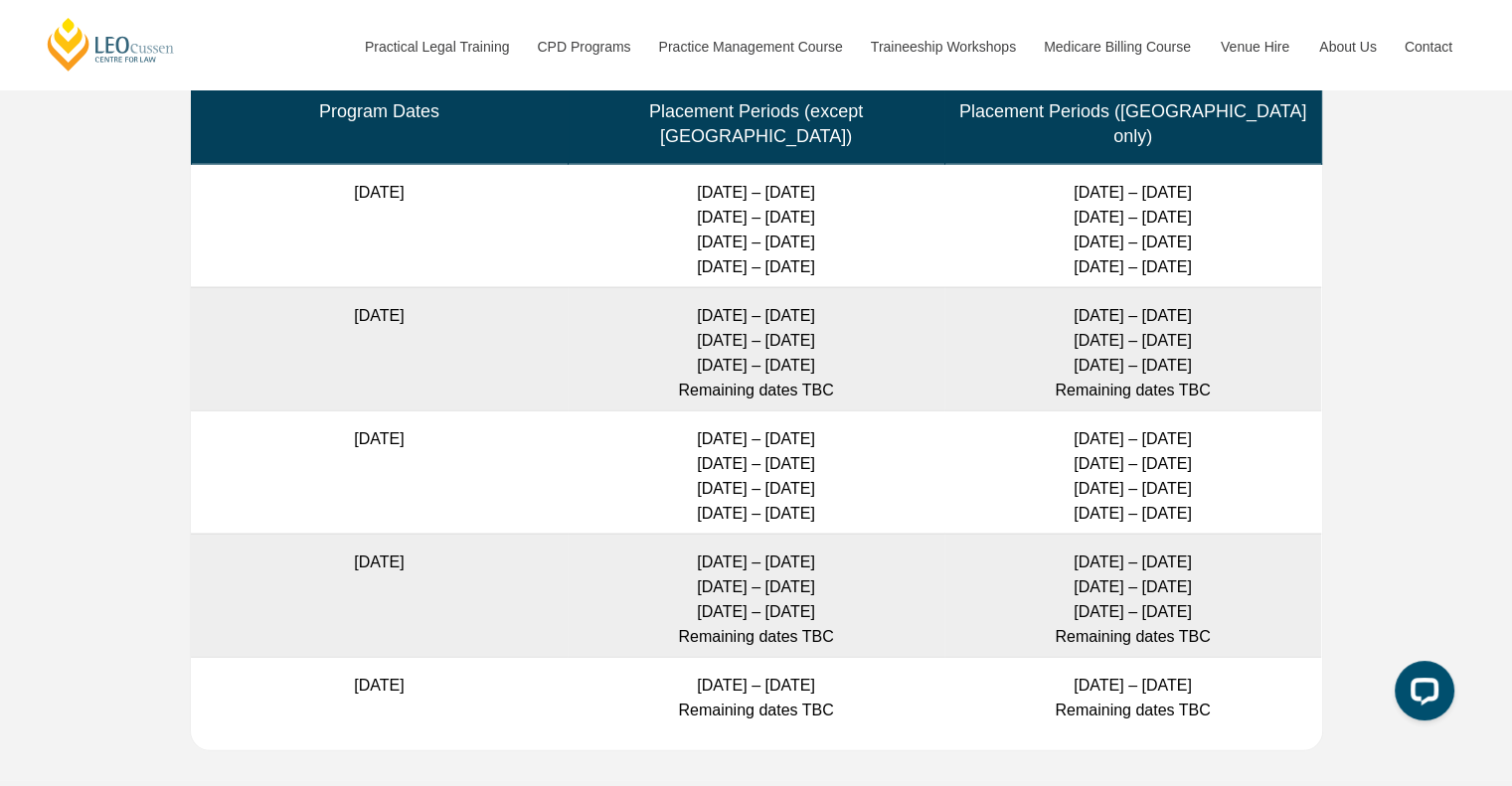 drag, startPoint x: 831, startPoint y: 604, endPoint x: 676, endPoint y: 532, distance: 170.9064 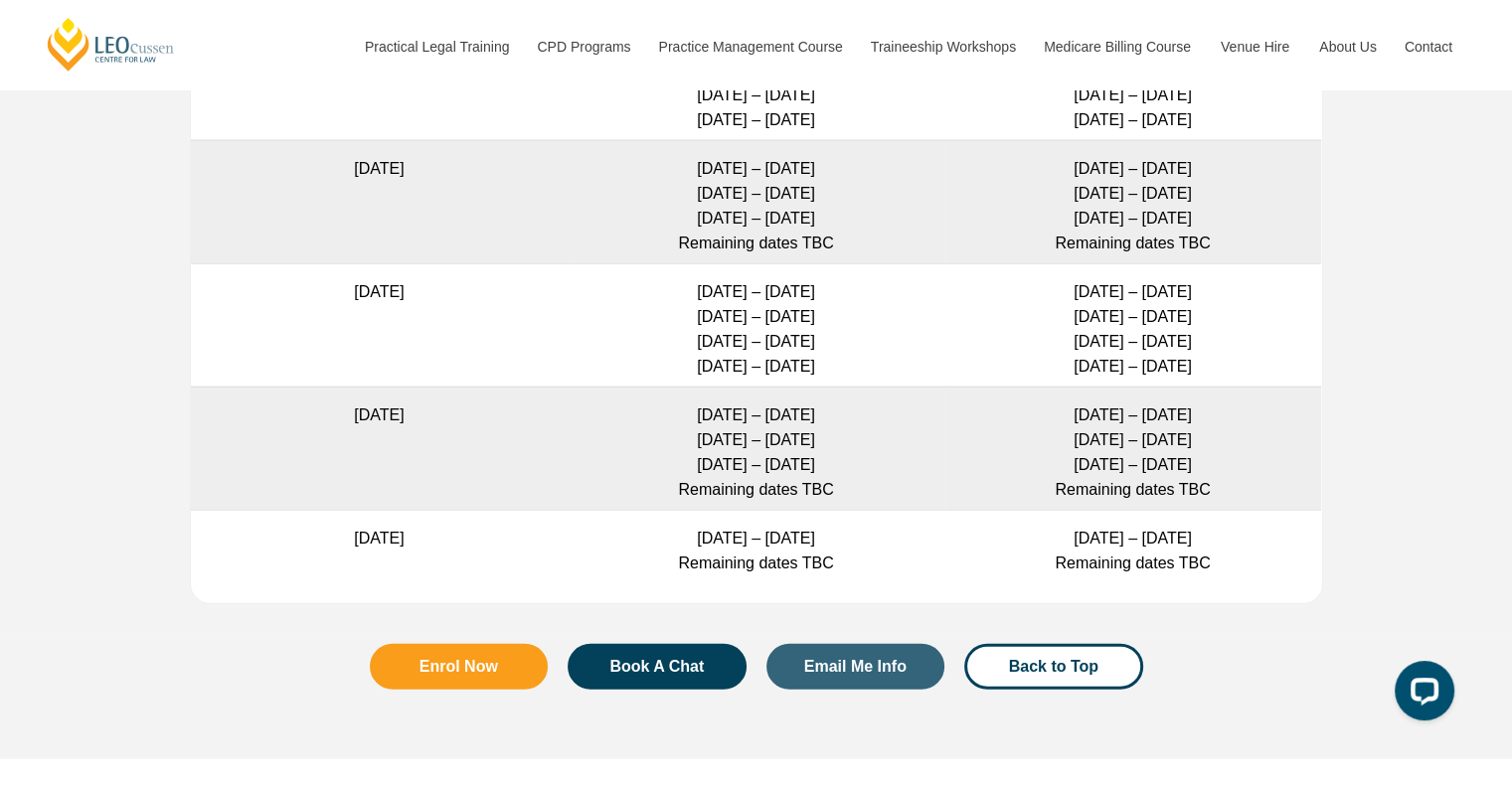 scroll, scrollTop: 4685, scrollLeft: 0, axis: vertical 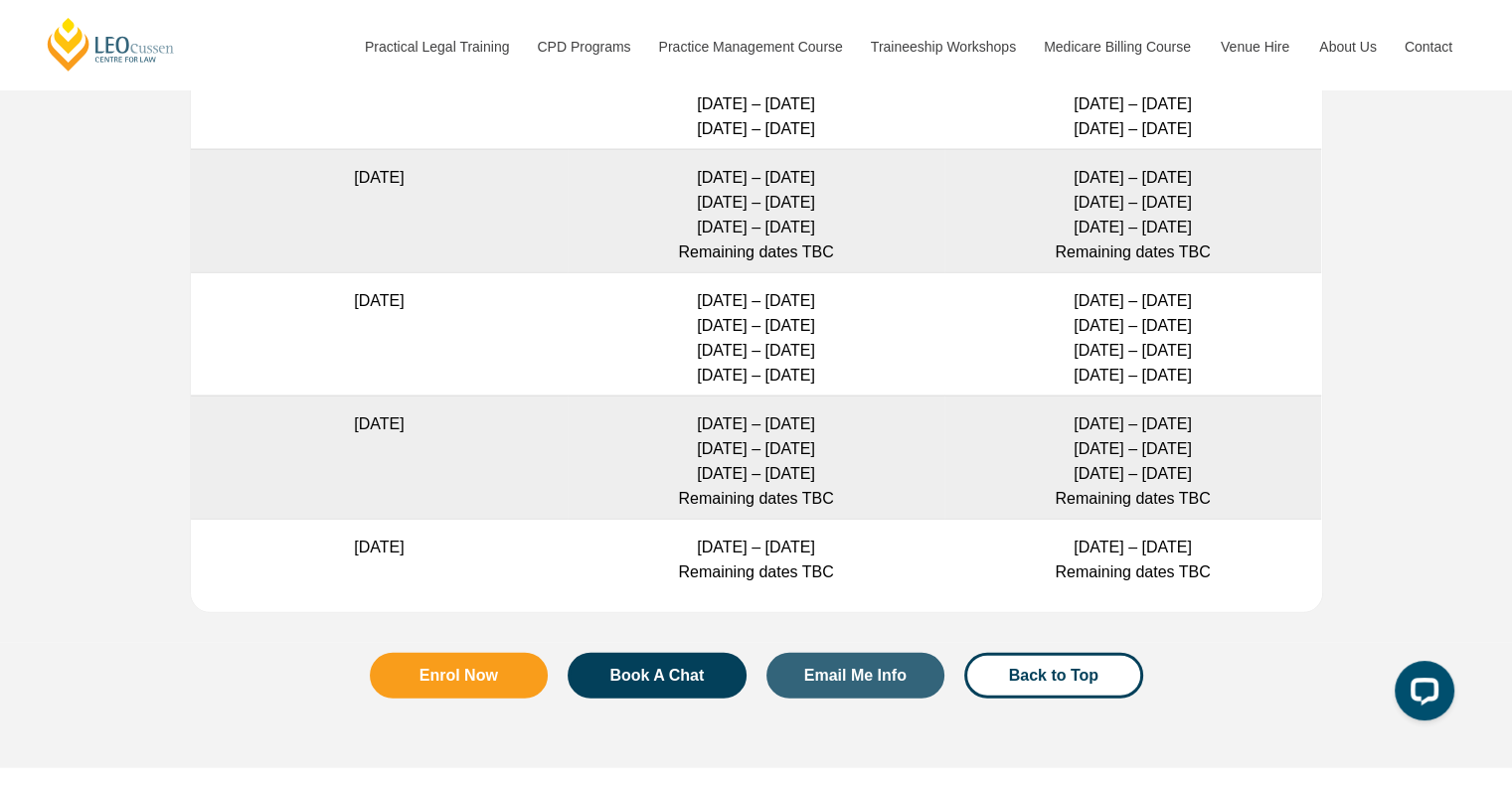click on "Enrol Now                       Book A Chat                       Email Me Info                       Back to Top" at bounding box center (756, 706) 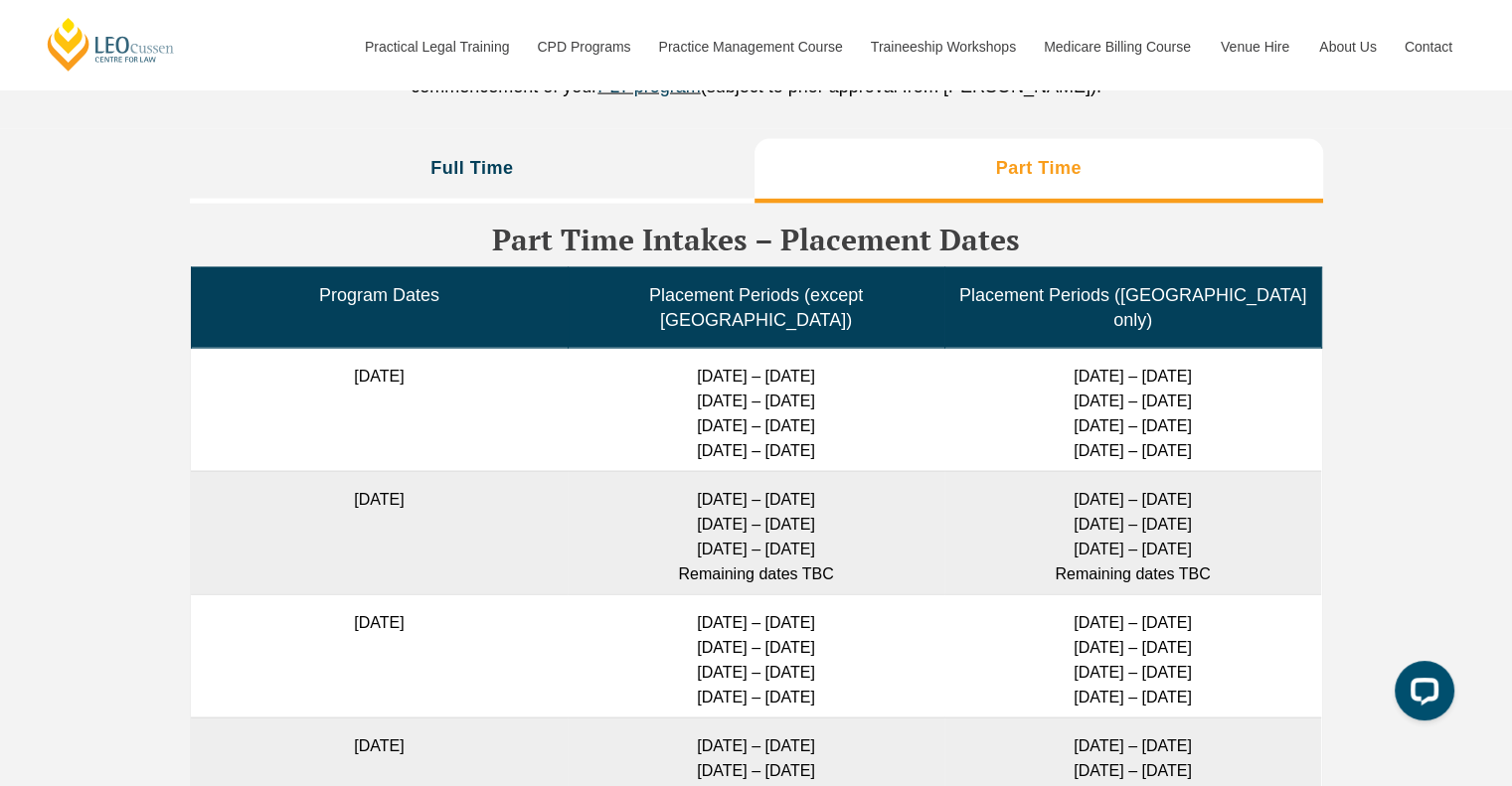scroll, scrollTop: 4362, scrollLeft: 0, axis: vertical 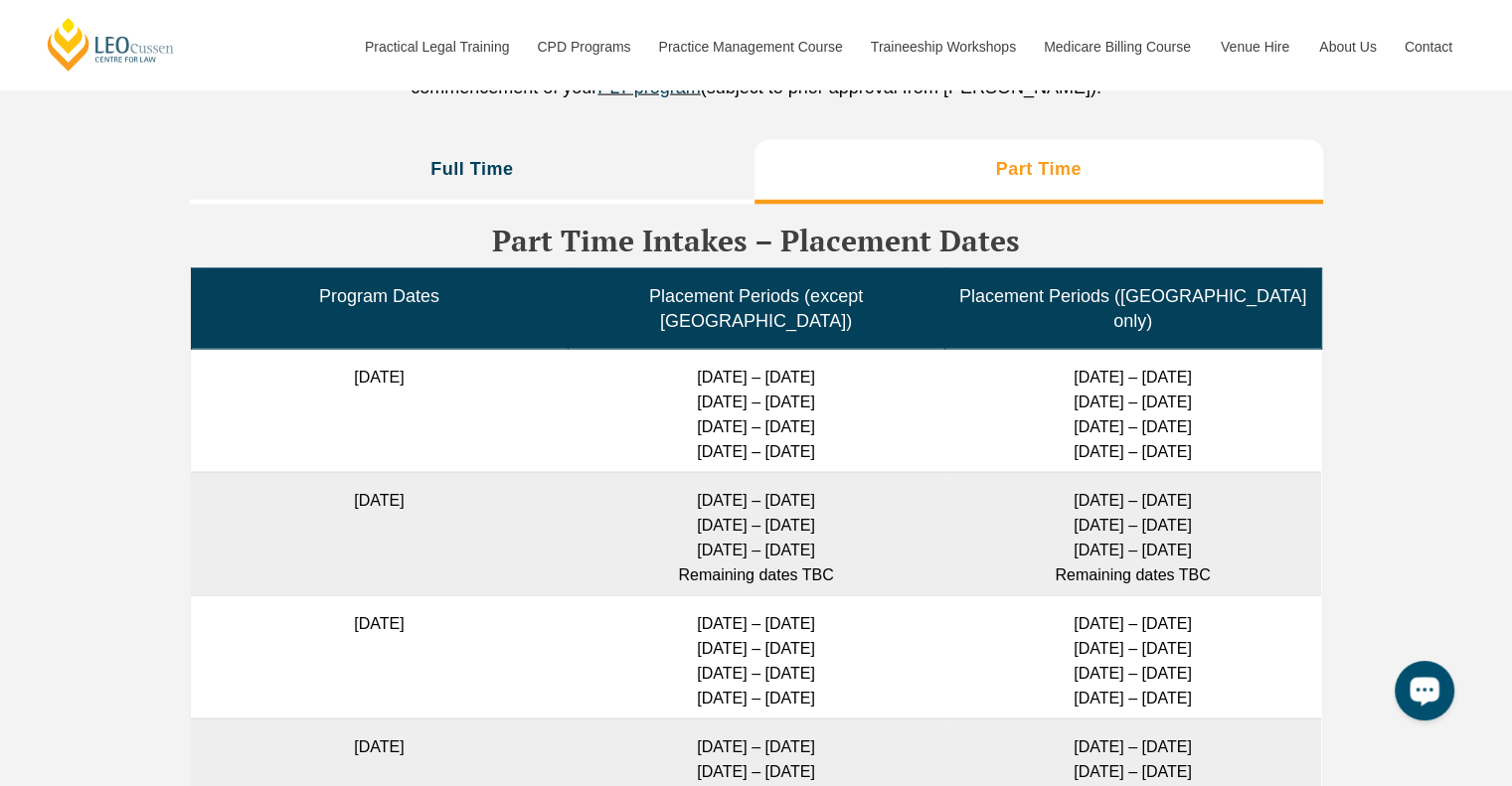 click on "[DATE]" at bounding box center (379, 780) 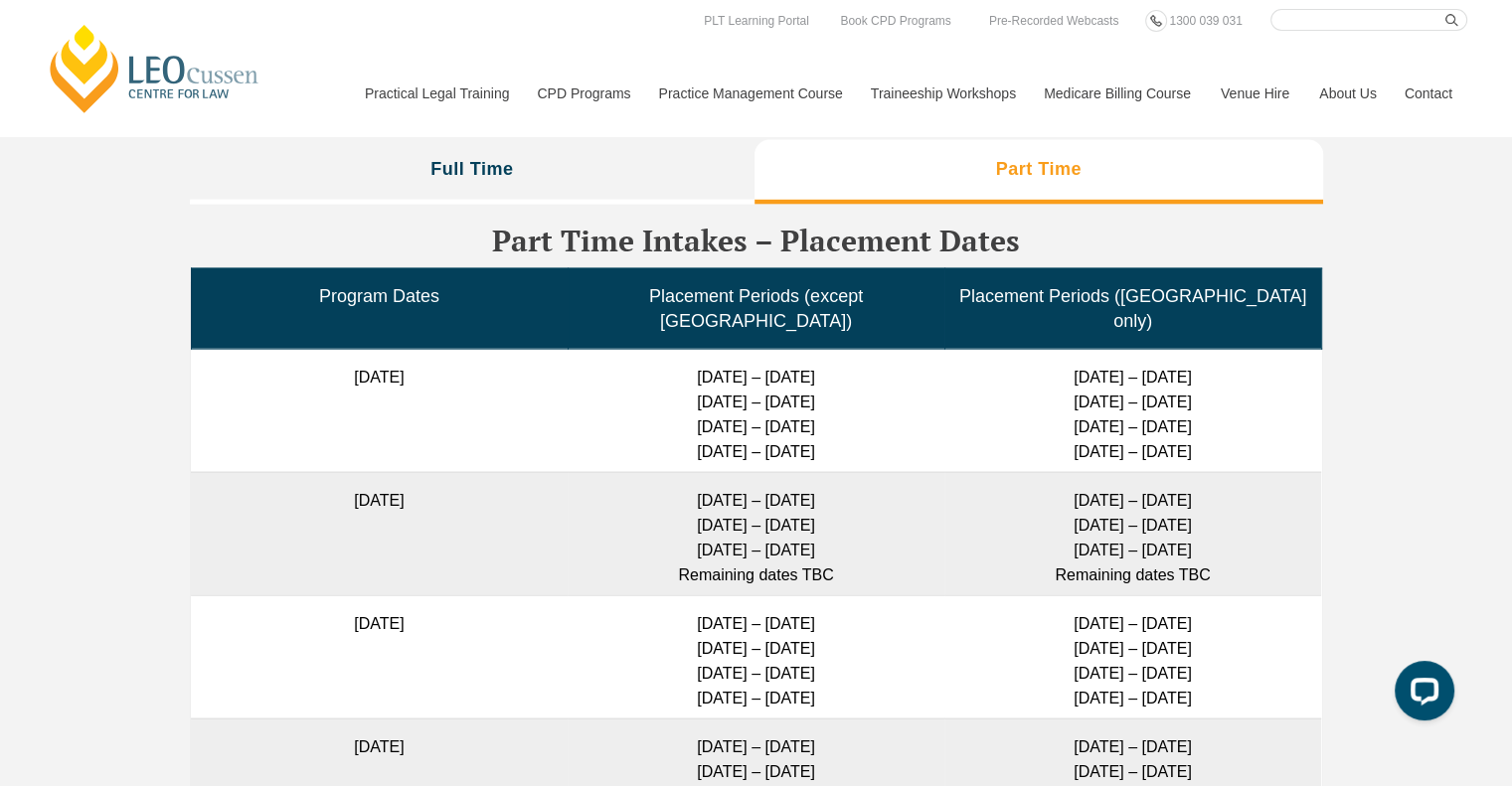 click on "[DATE] – [DATE]  [DATE] – [DATE]  [DATE] – [DATE]  Remaining dates TBC" at bounding box center [756, 780] 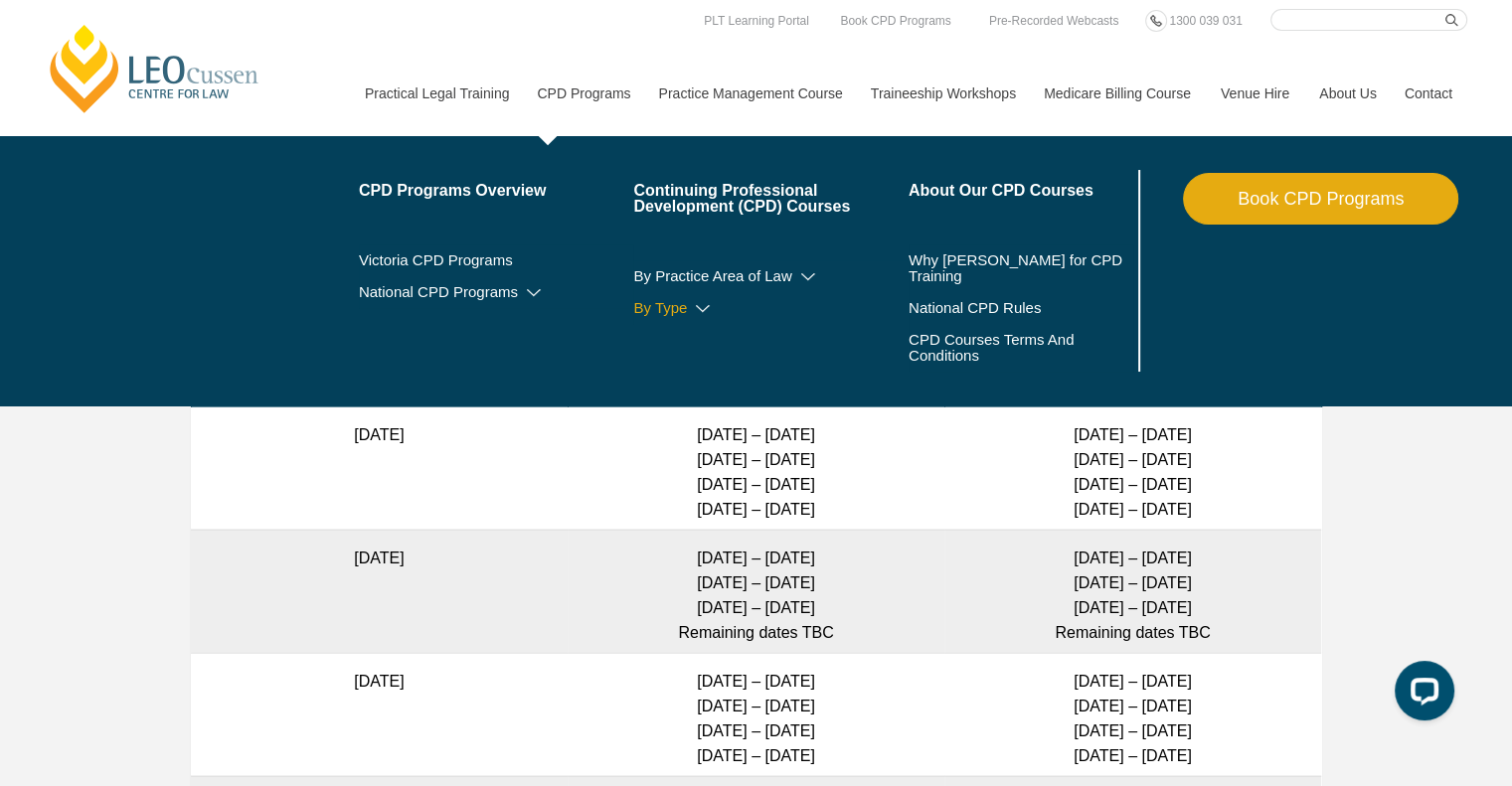 scroll, scrollTop: 4305, scrollLeft: 0, axis: vertical 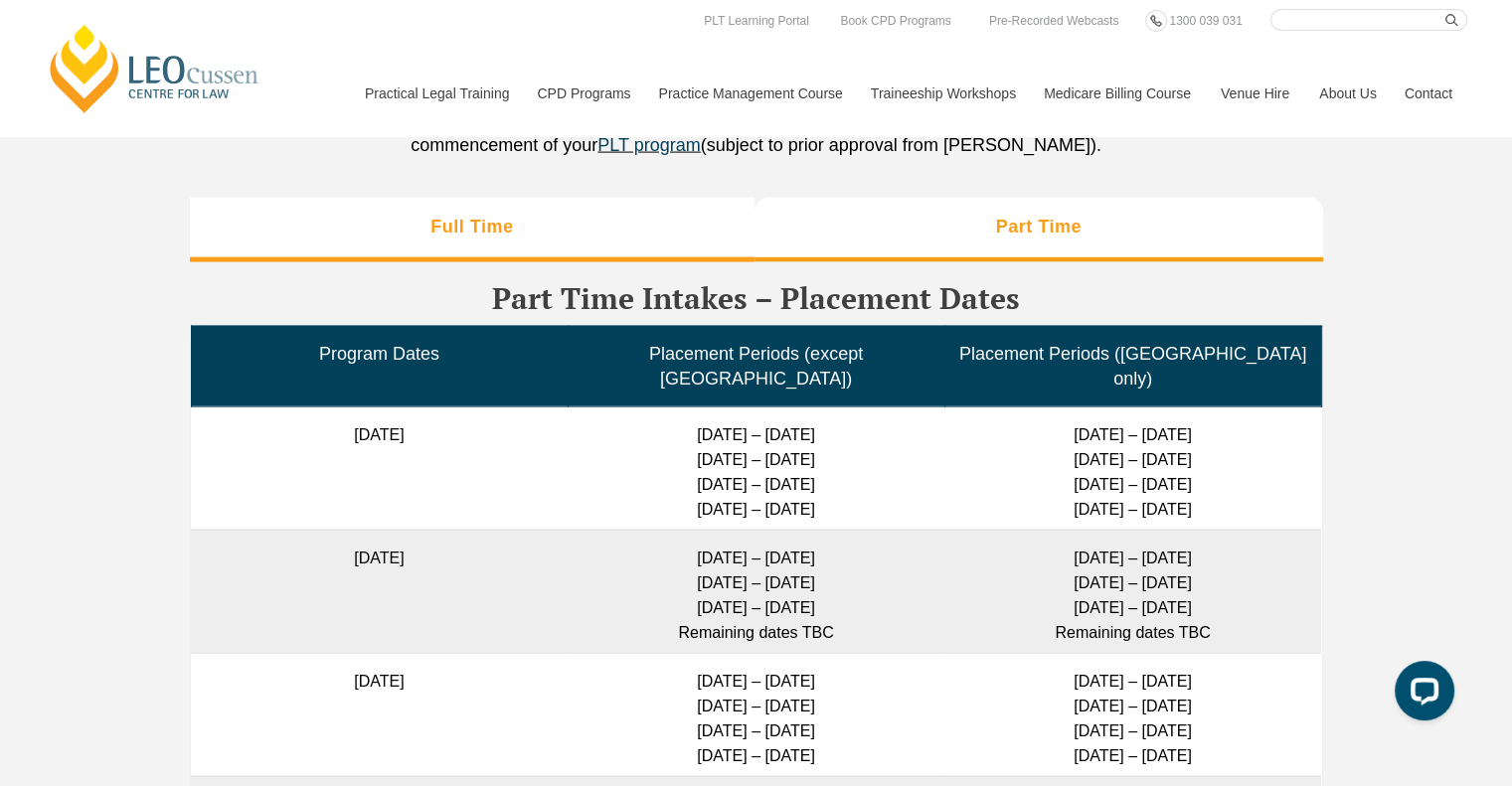 click on "Full Time" at bounding box center [471, 227] 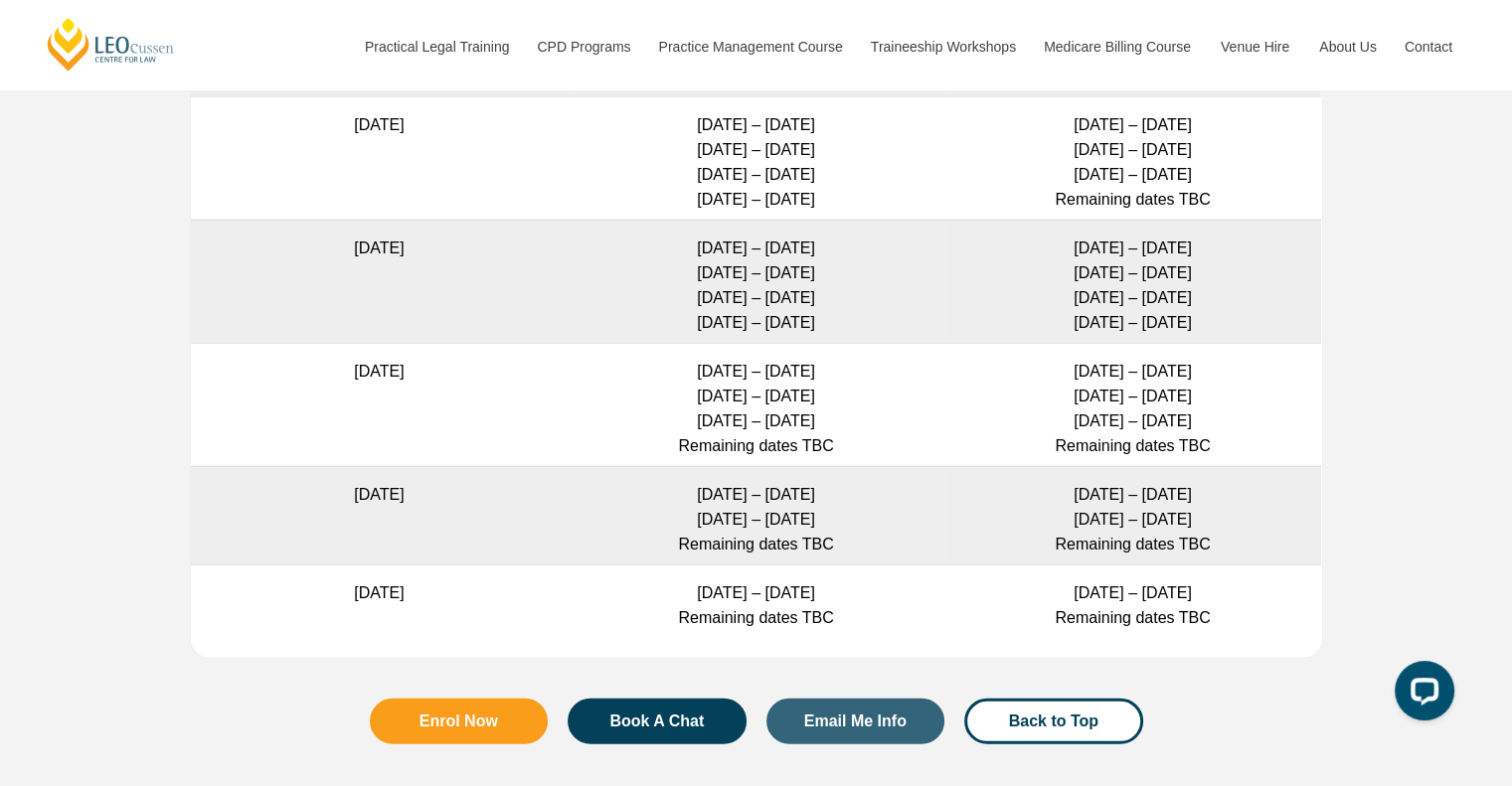 scroll, scrollTop: 5356, scrollLeft: 0, axis: vertical 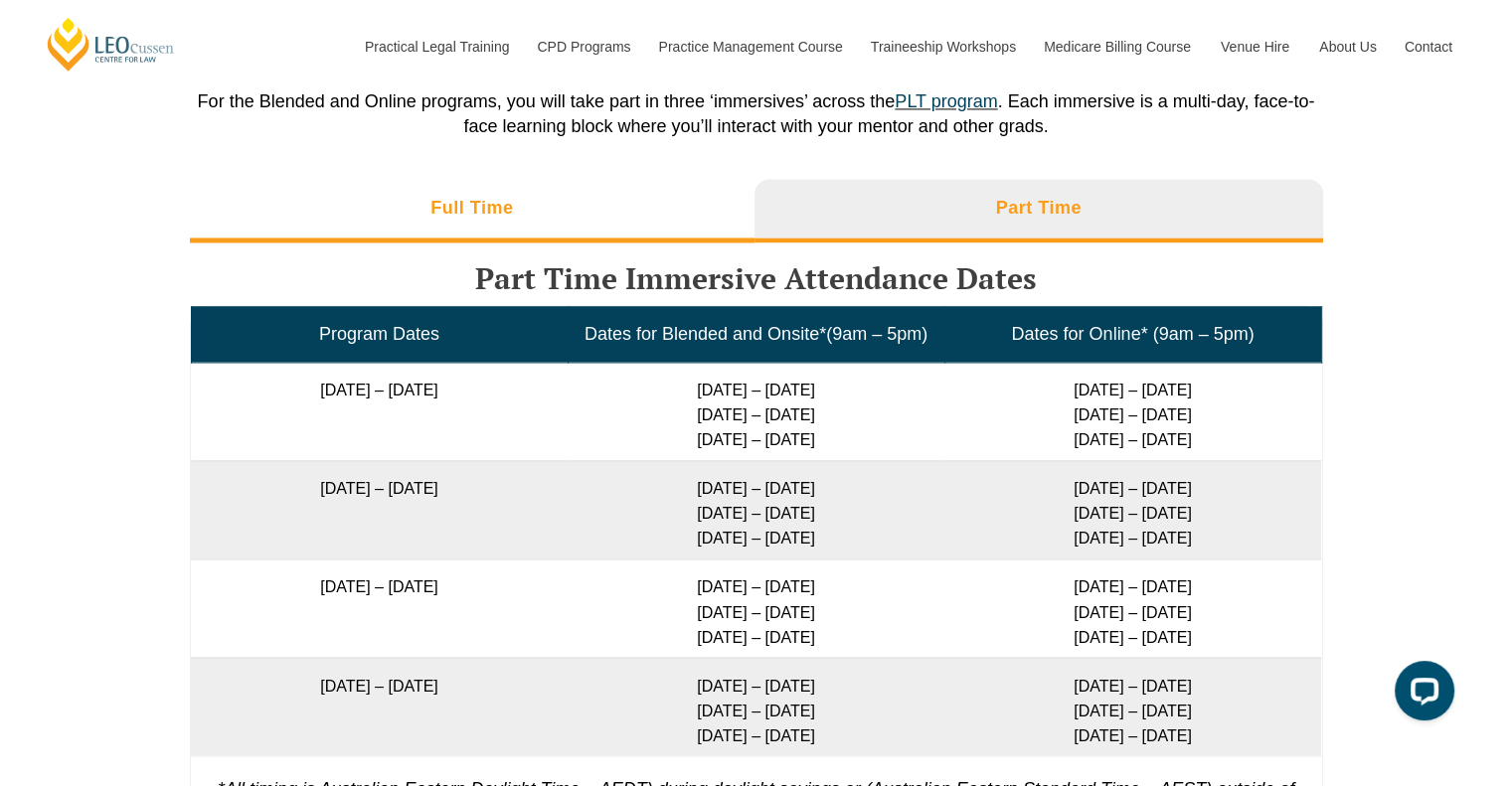 click on "Full Time" at bounding box center [472, 211] 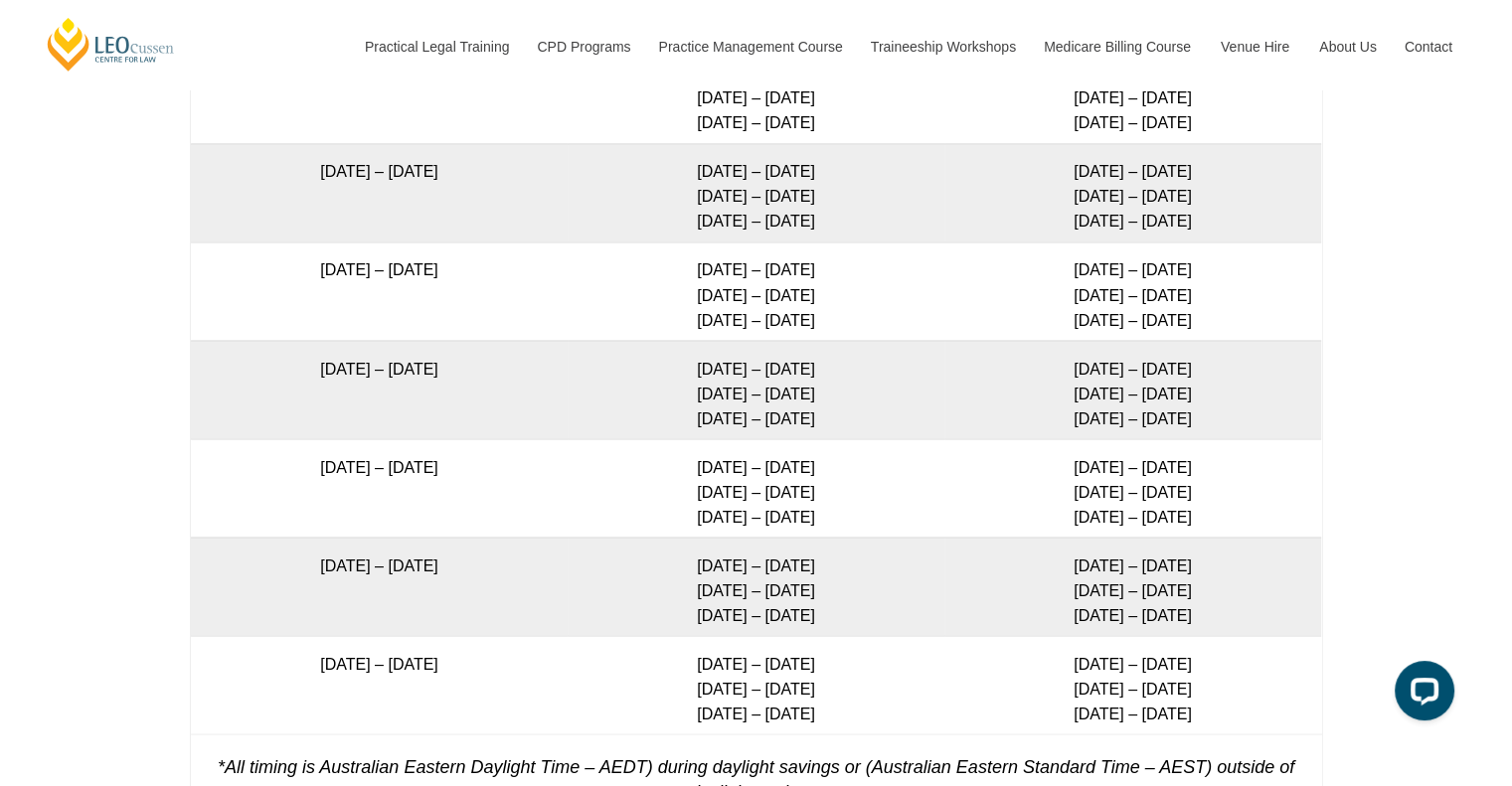 scroll, scrollTop: 3498, scrollLeft: 0, axis: vertical 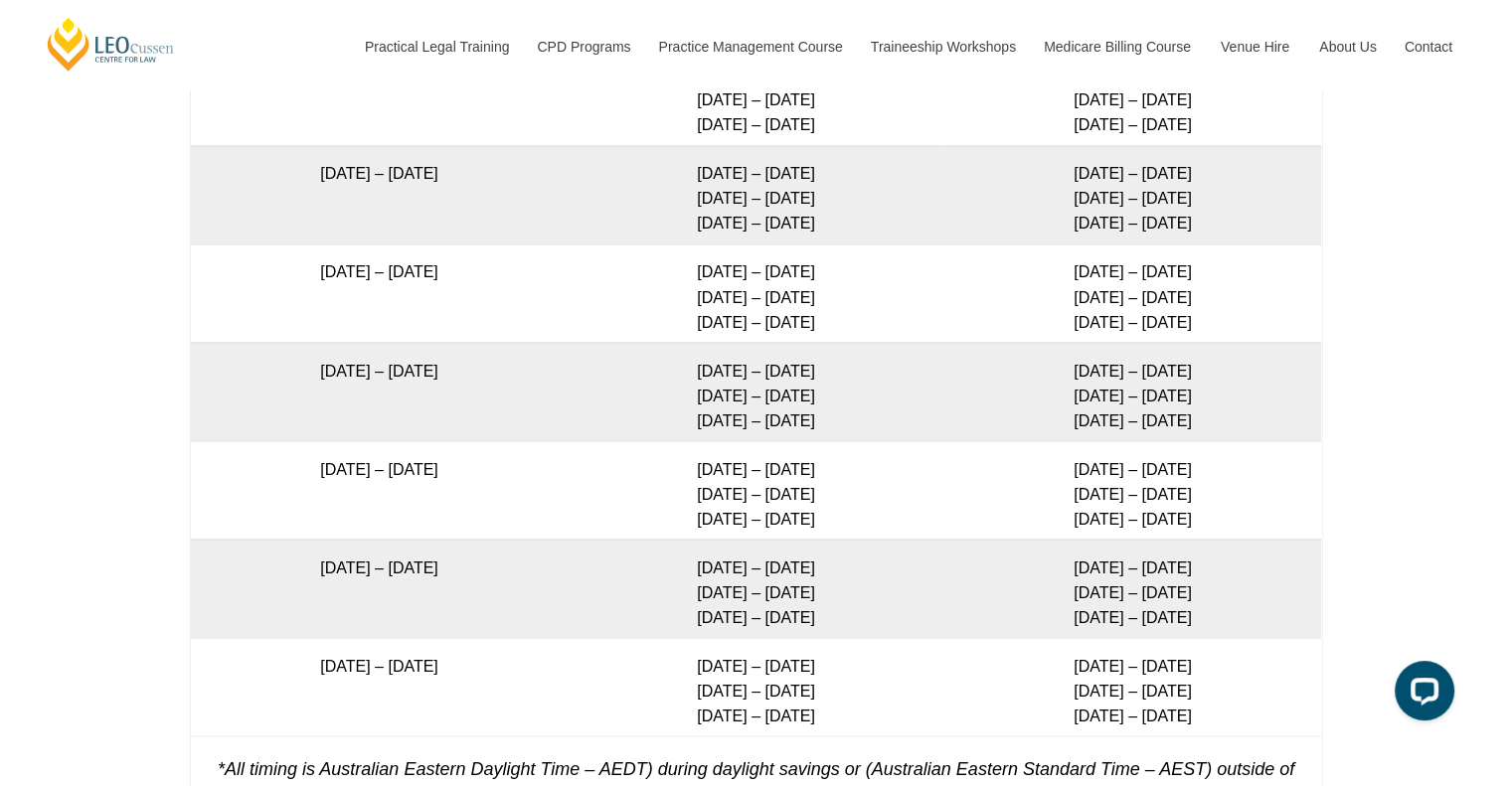 type 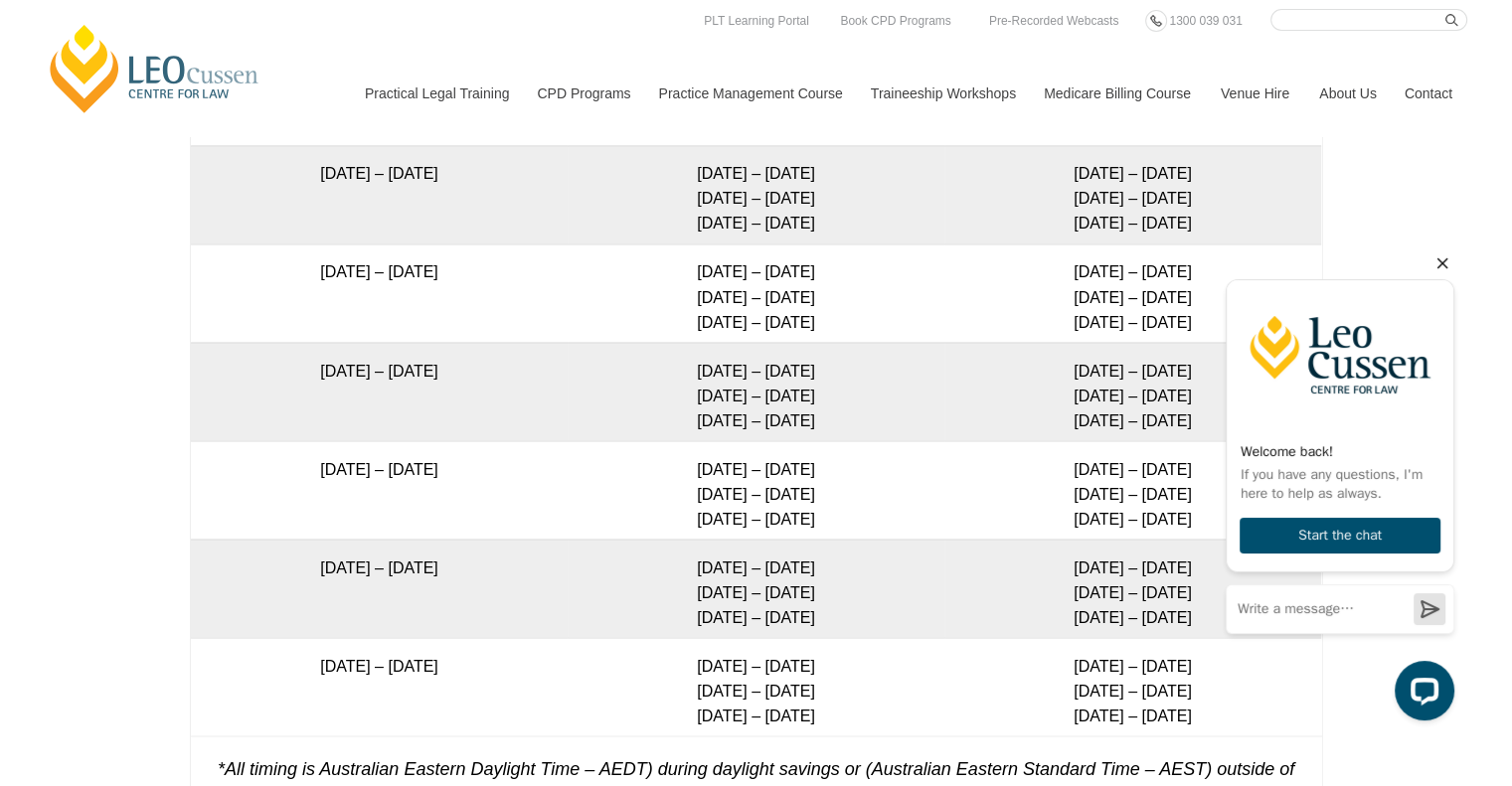 click 